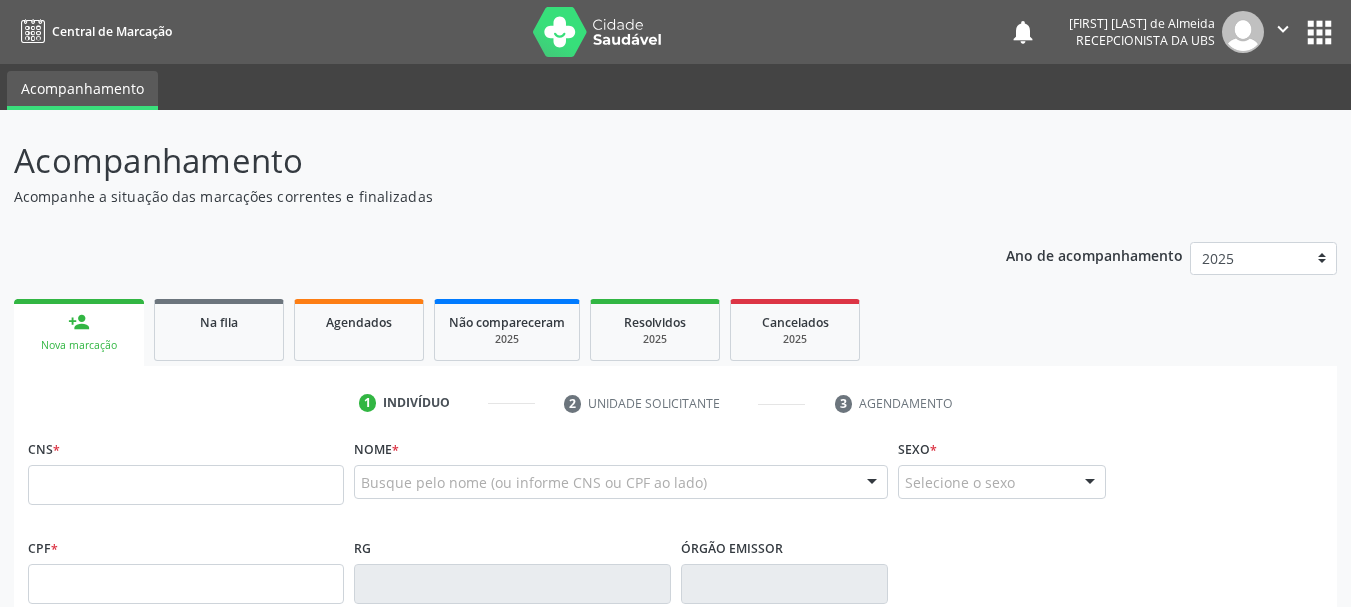 scroll, scrollTop: 0, scrollLeft: 0, axis: both 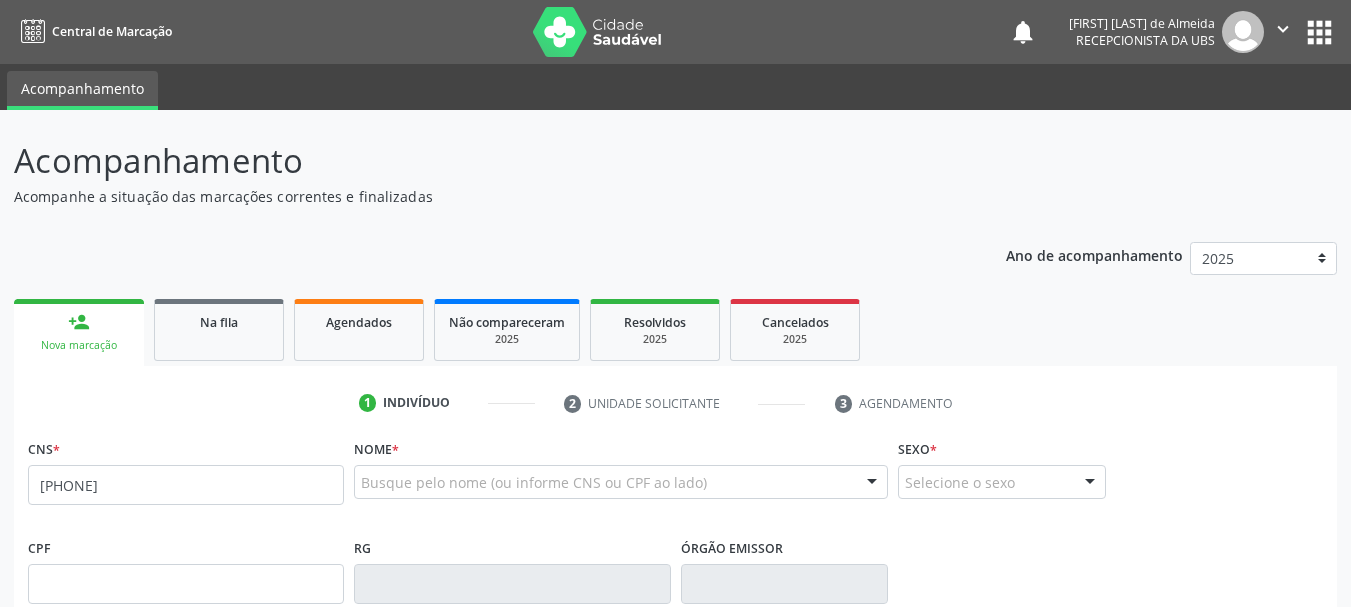 type on "[PHONE]" 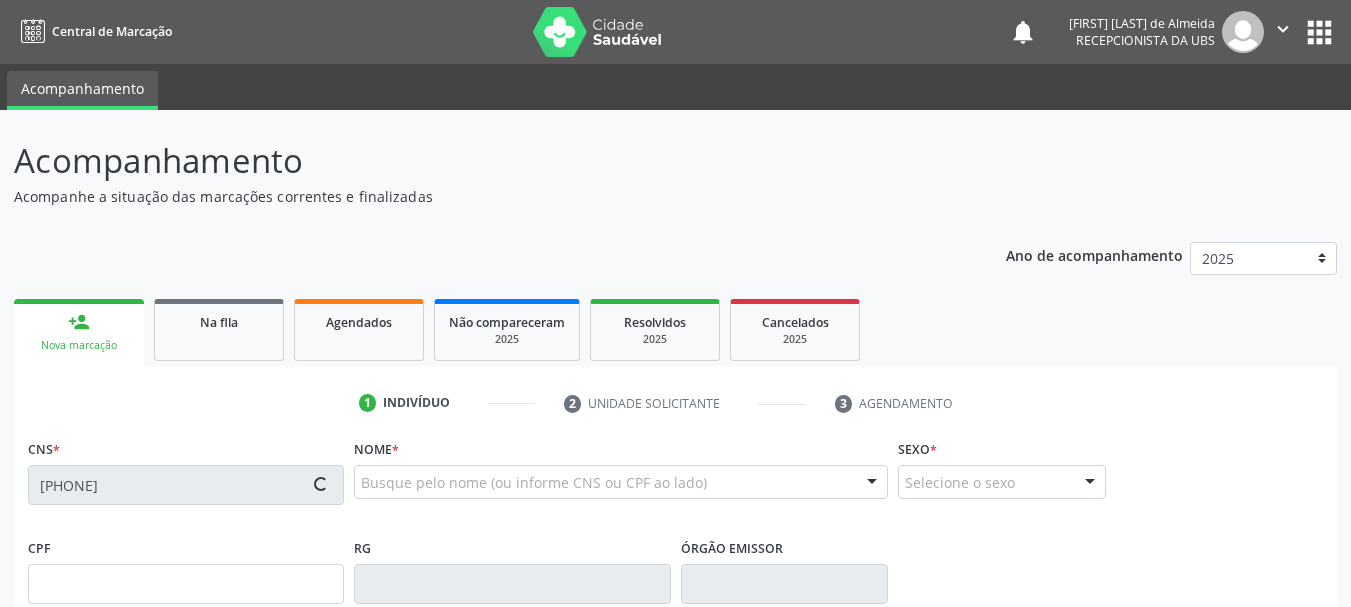 type on "[DATE]" 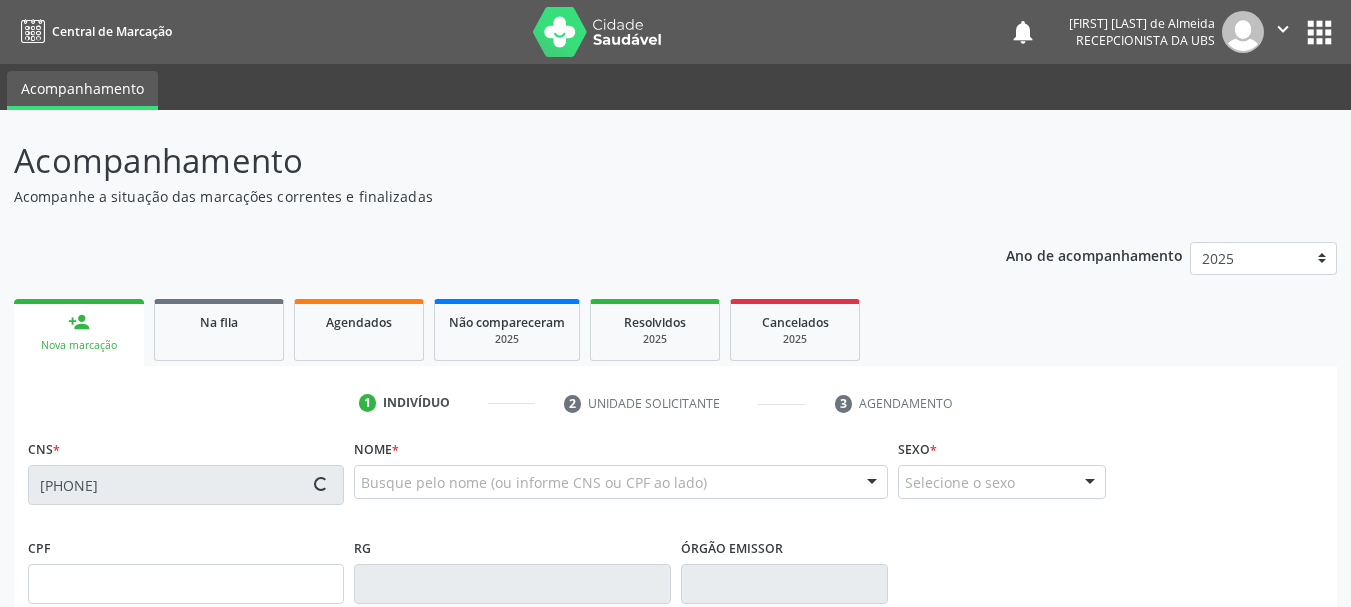 type on "[FIRST] [LAST] de Jesus" 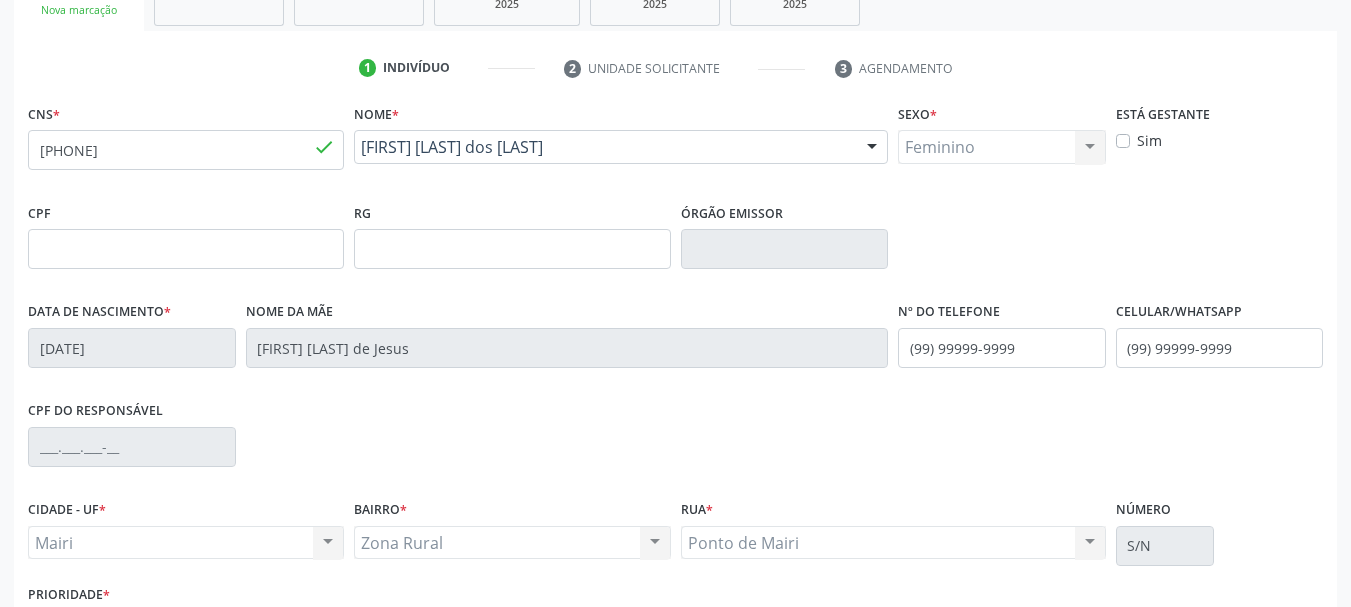 scroll, scrollTop: 477, scrollLeft: 0, axis: vertical 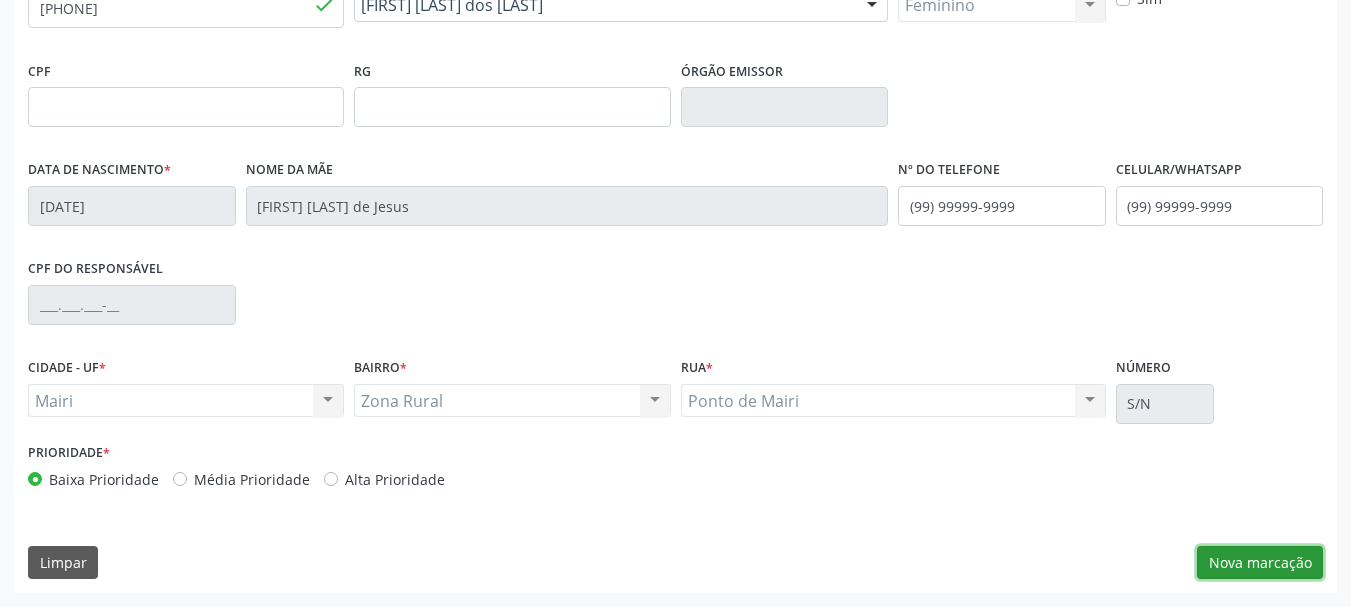 click on "Nova marcação" at bounding box center (1260, 563) 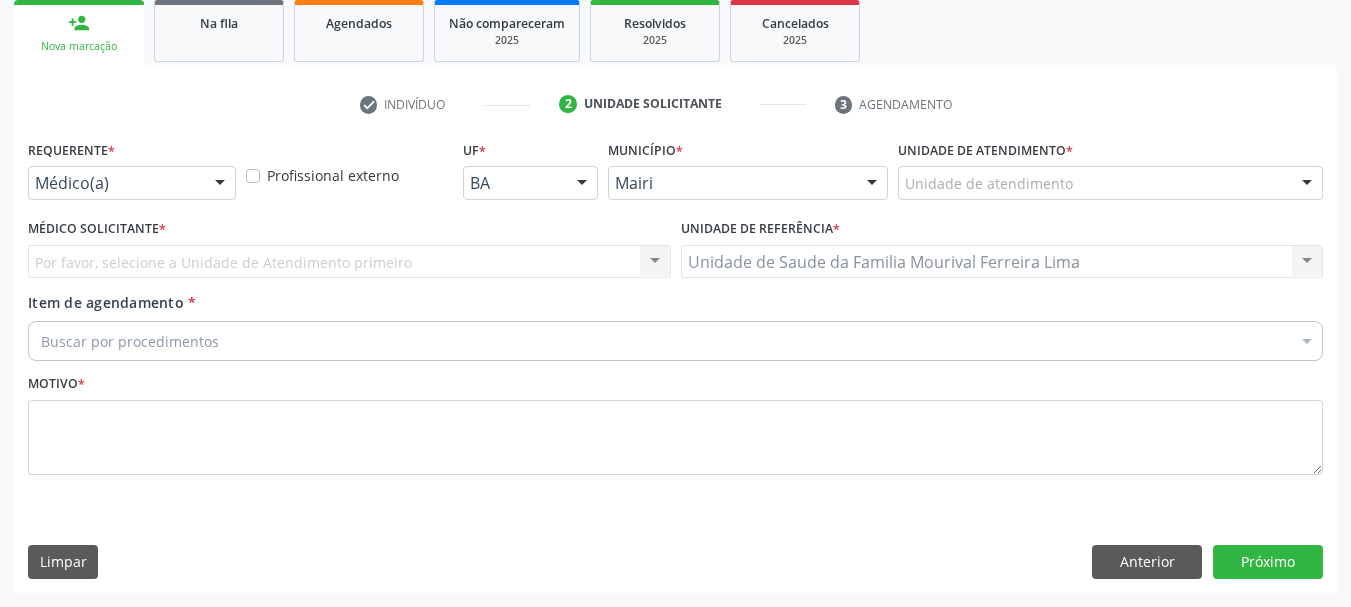 scroll, scrollTop: 299, scrollLeft: 0, axis: vertical 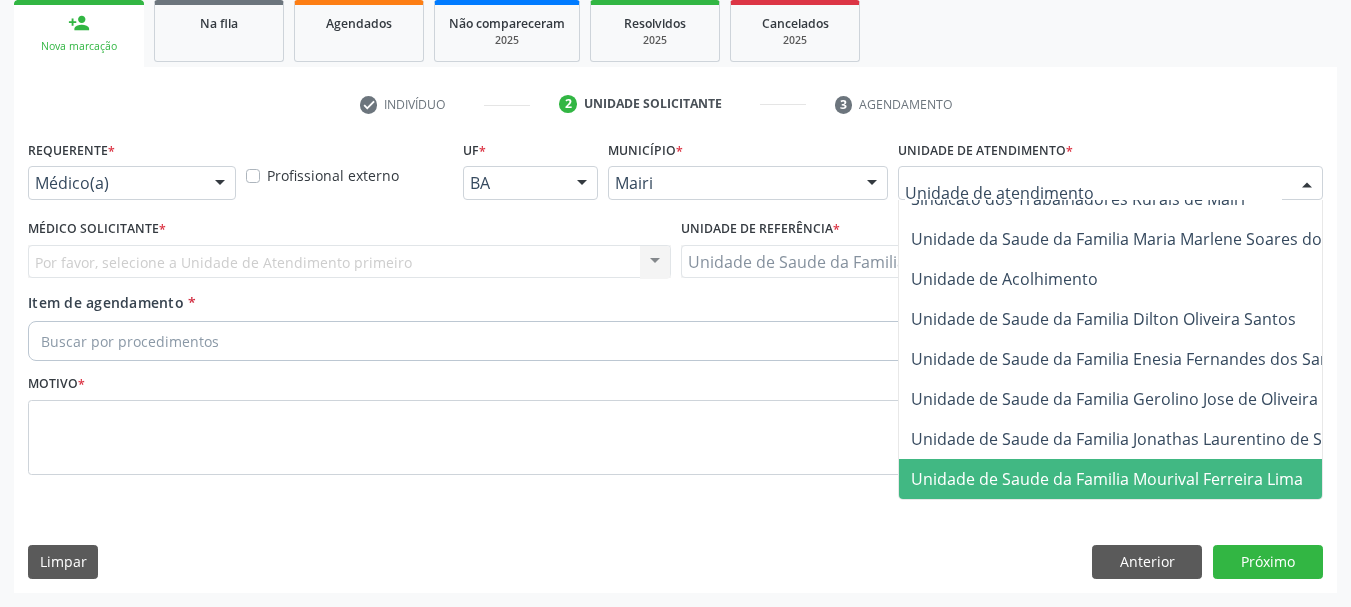 click on "Unidade de Saude da Familia Mourival Ferreira Lima" at bounding box center (1151, 479) 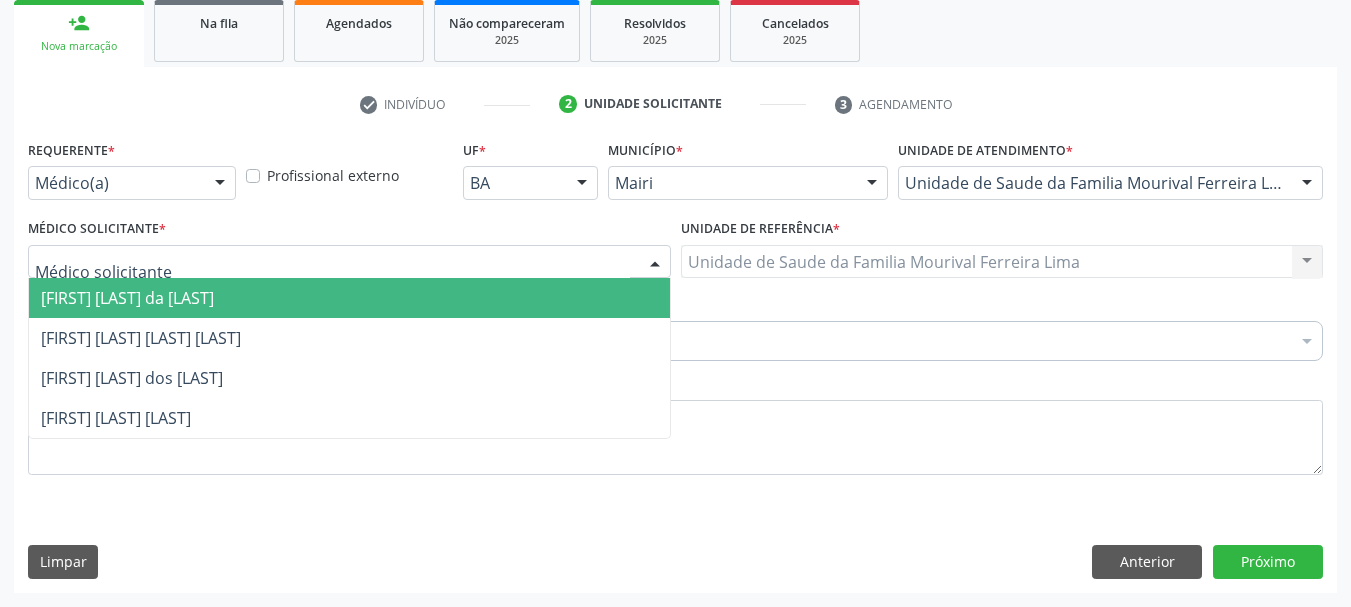 click at bounding box center (655, 263) 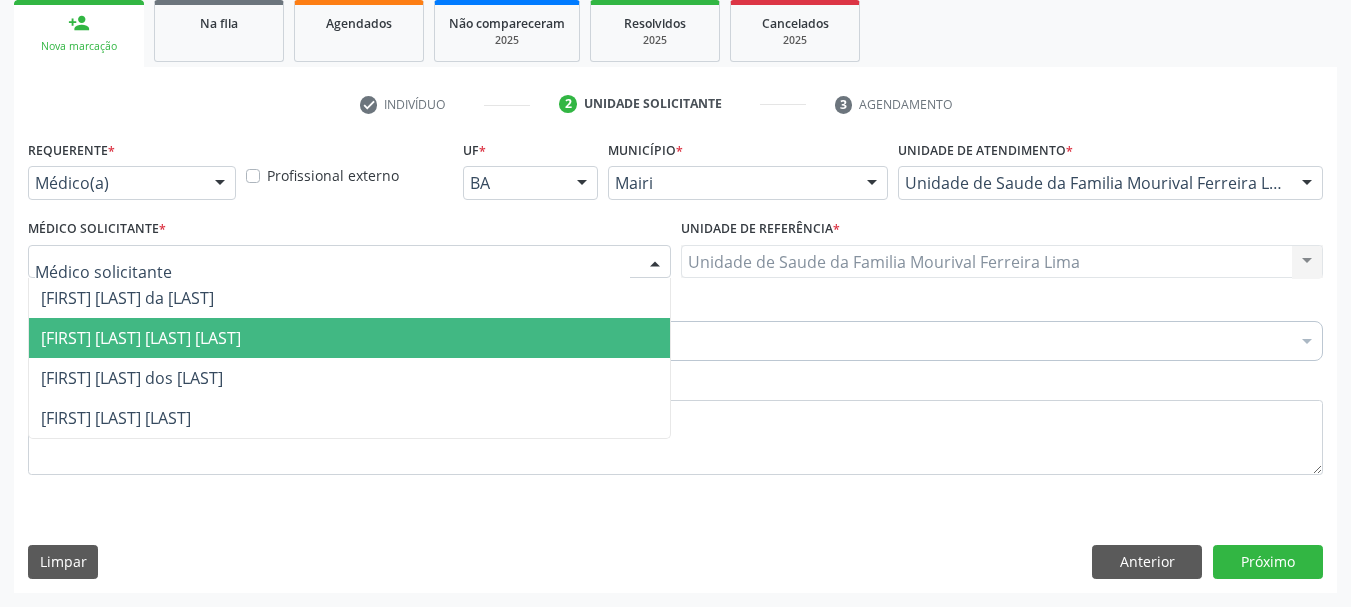 click on "[FIRST] [LAST] [LAST] [LAST]" at bounding box center (349, 338) 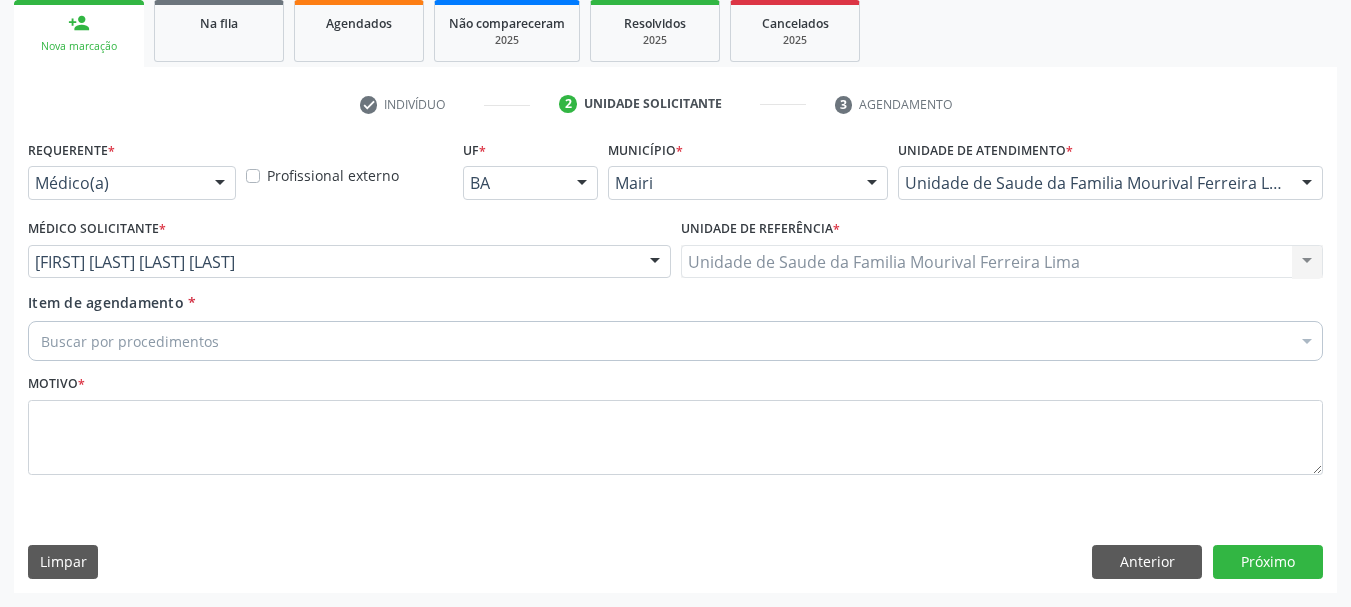 click on "Buscar por procedimentos" at bounding box center (675, 341) 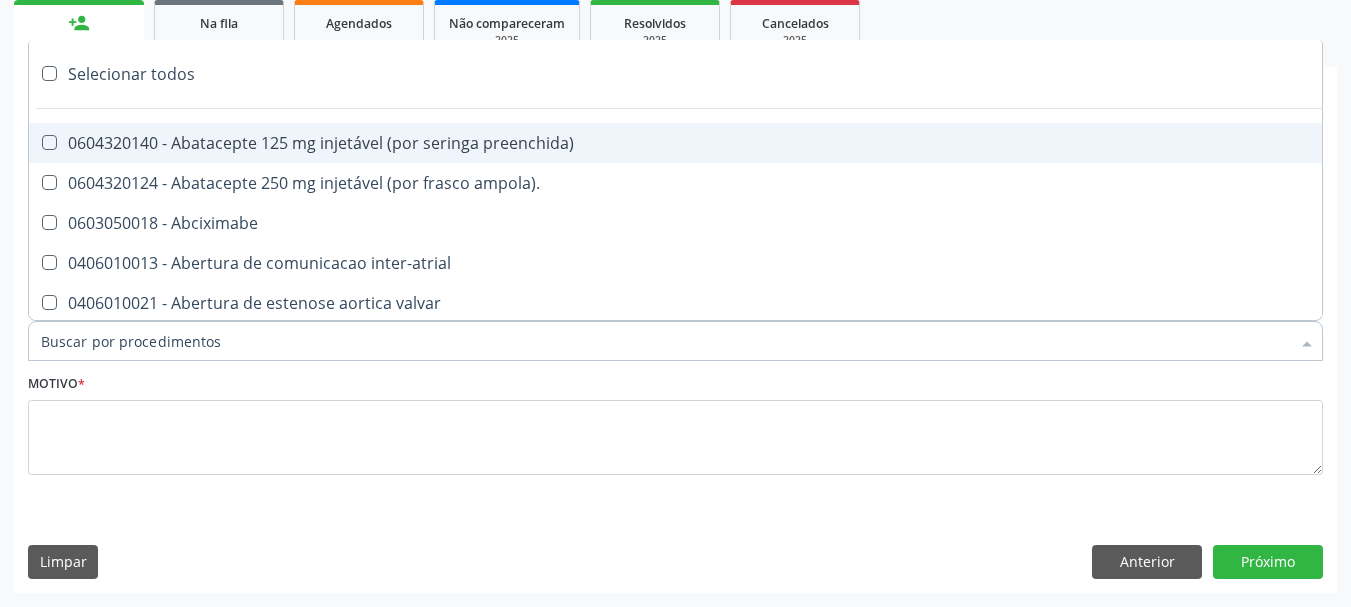 type on "#" 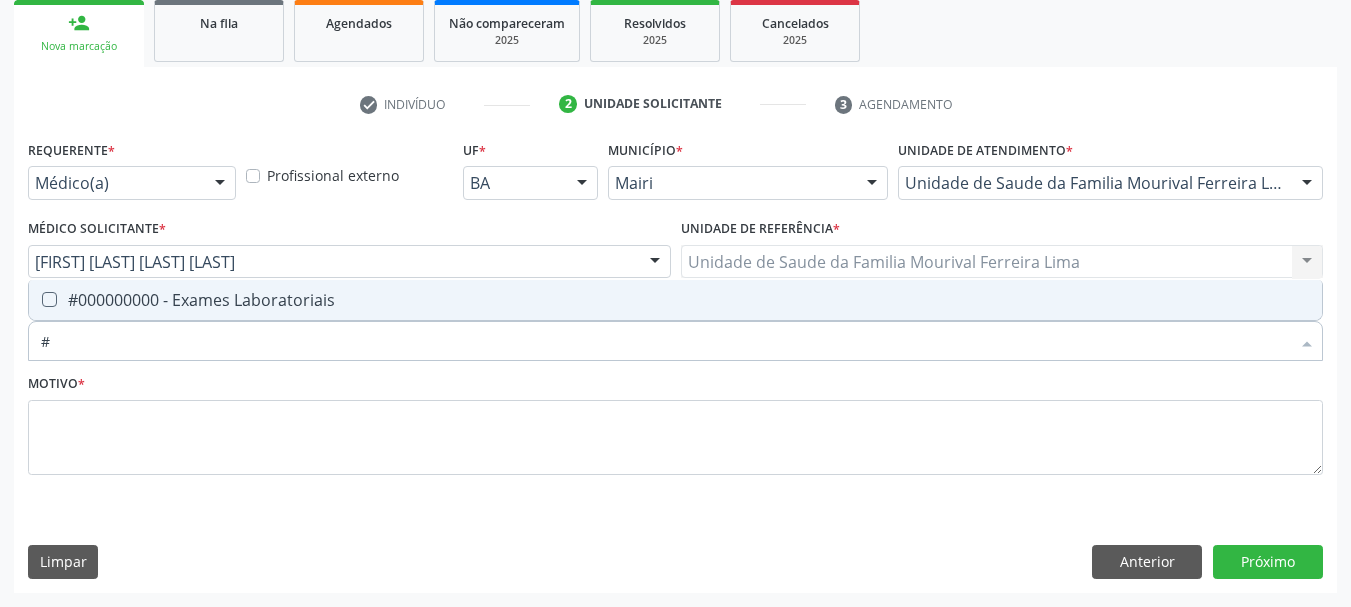 click at bounding box center [49, 299] 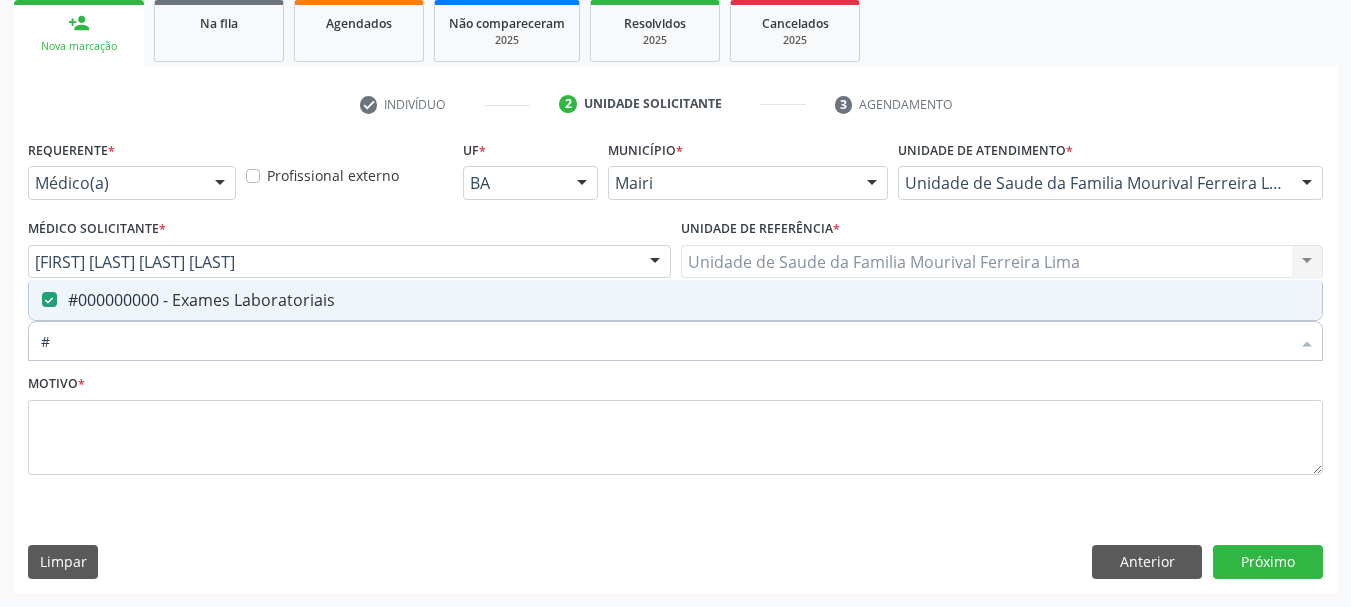 type 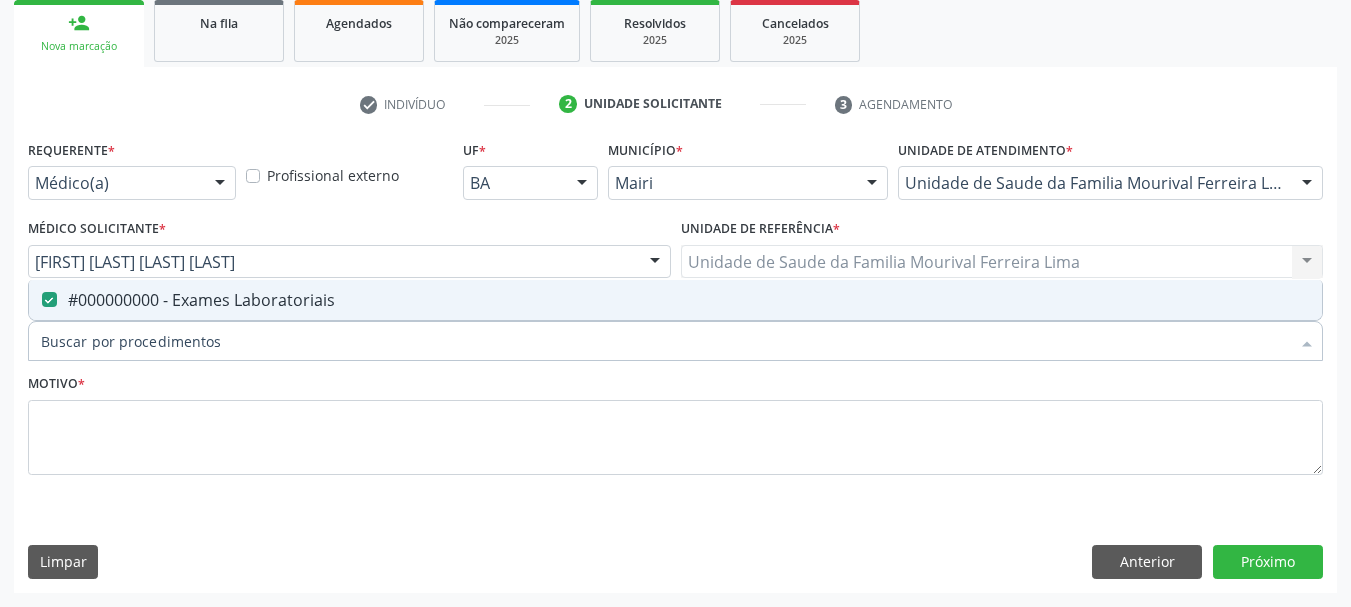 checkbox on "false" 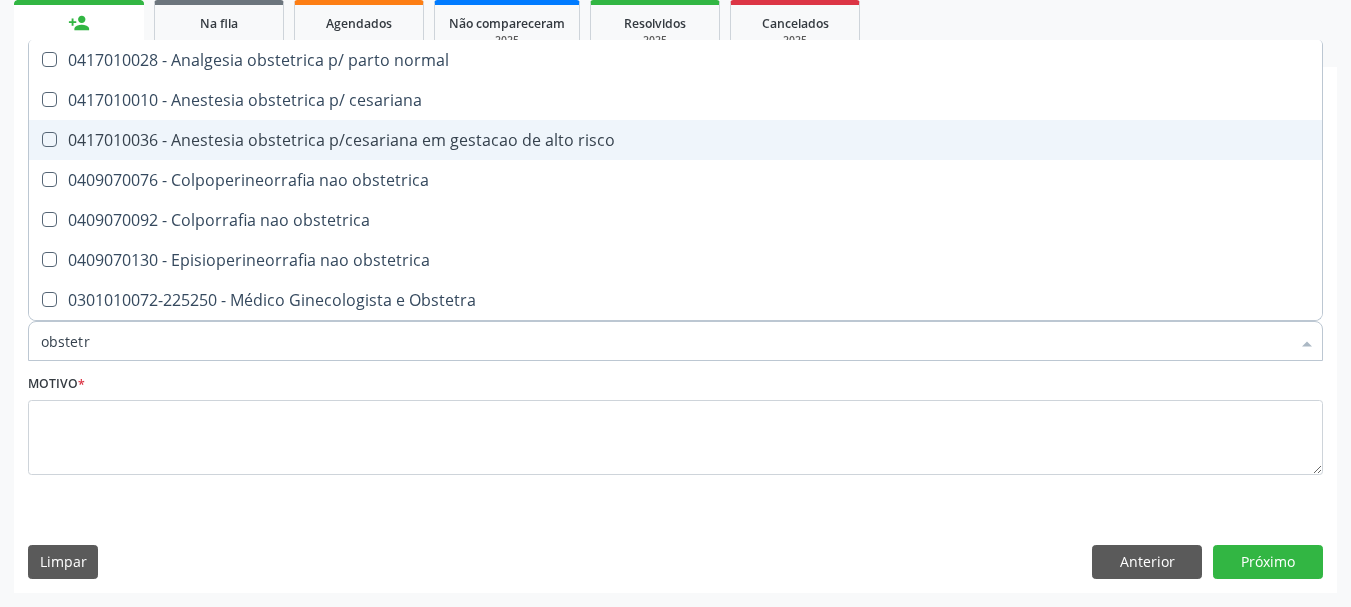 type on "obstetri" 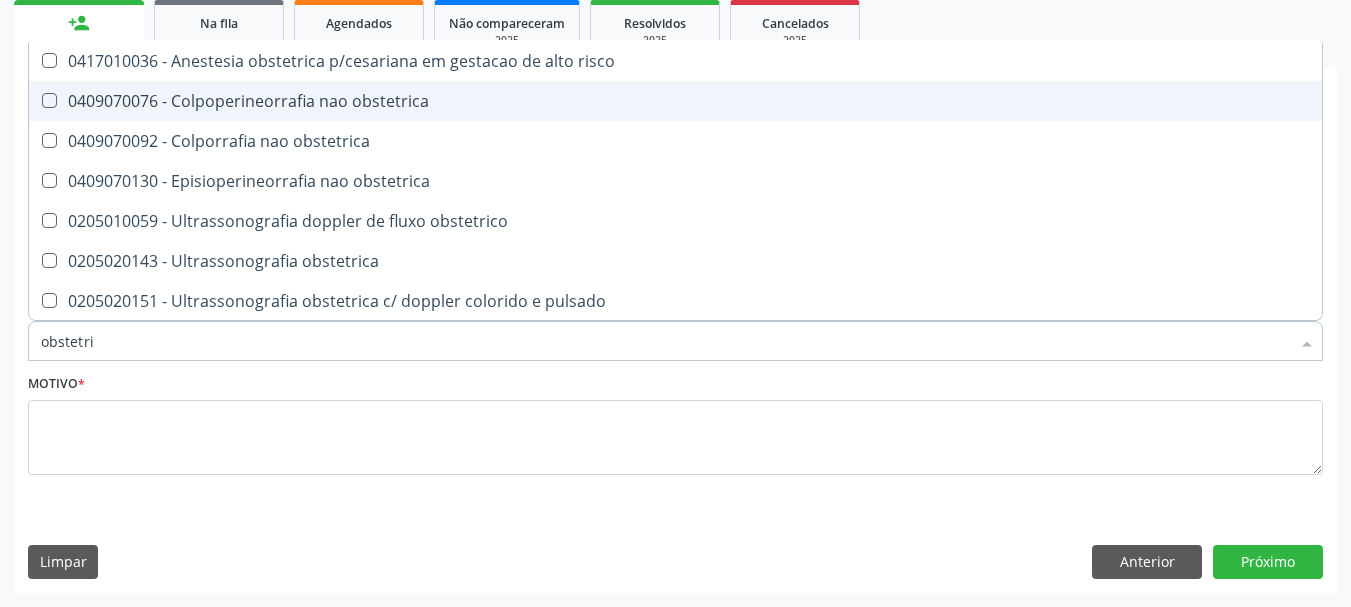scroll, scrollTop: 80, scrollLeft: 0, axis: vertical 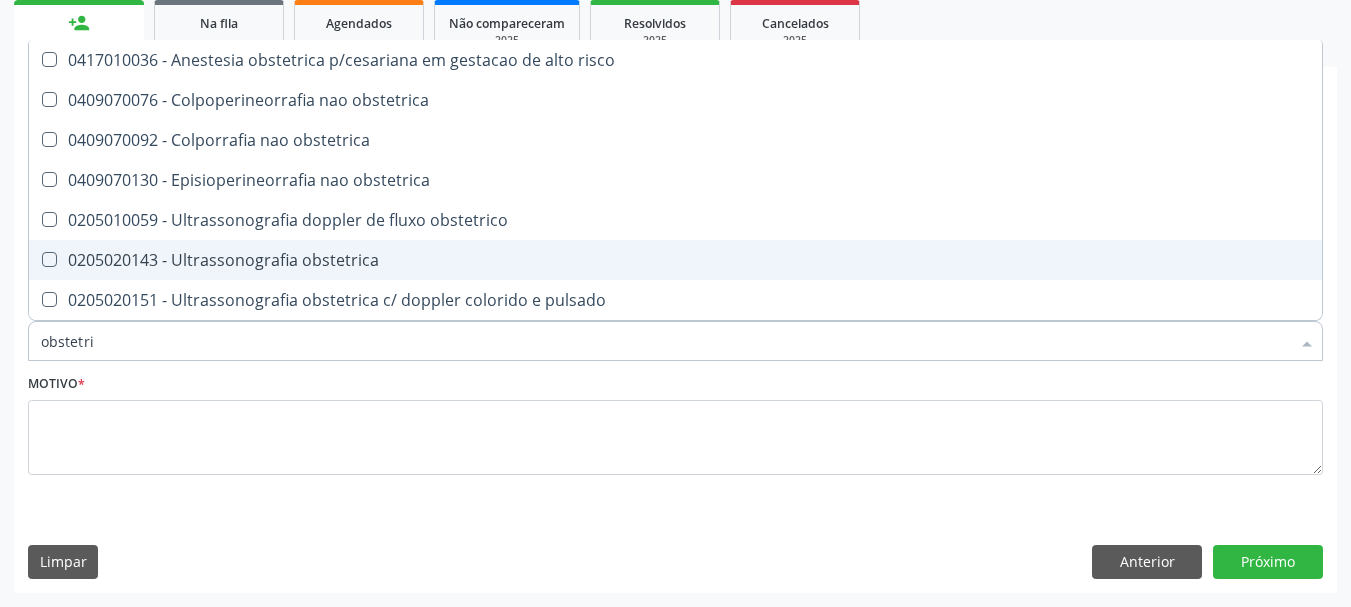click at bounding box center (49, 259) 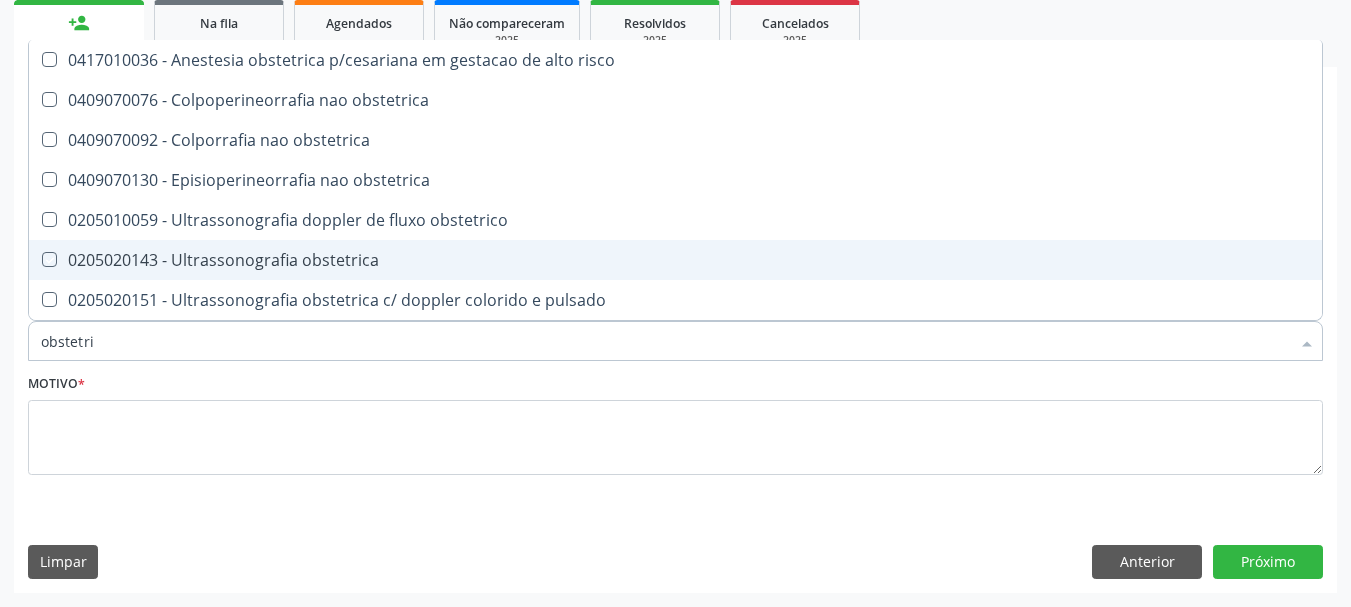 click at bounding box center [35, 259] 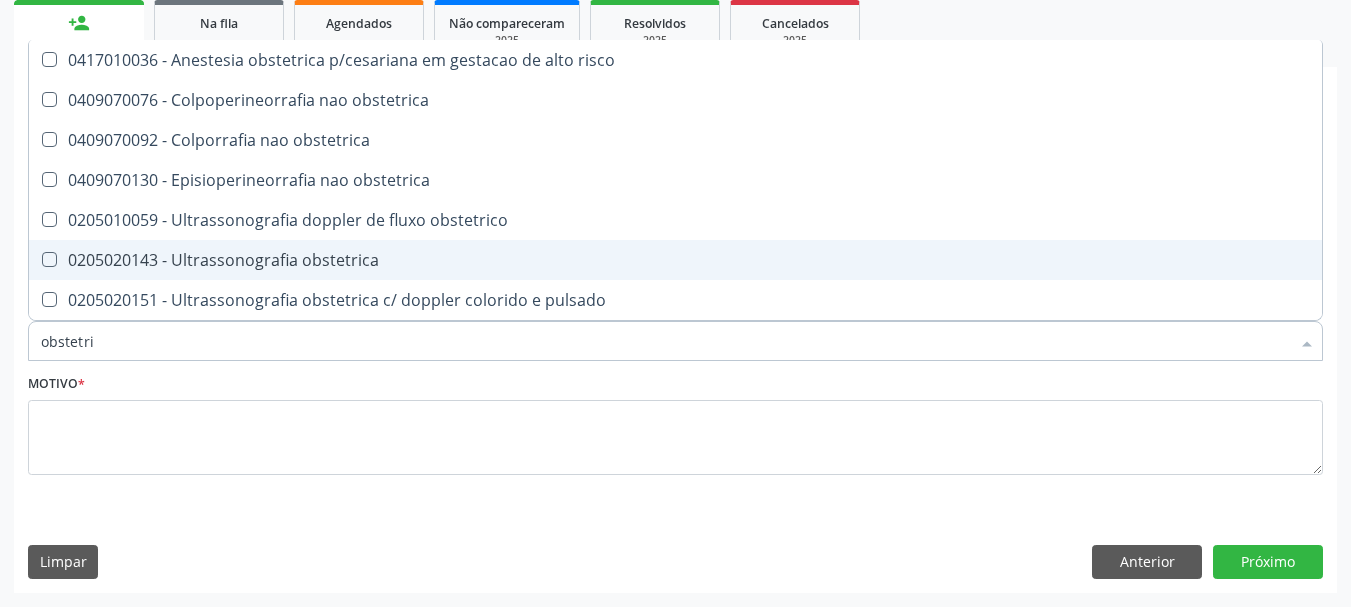checkbox on "true" 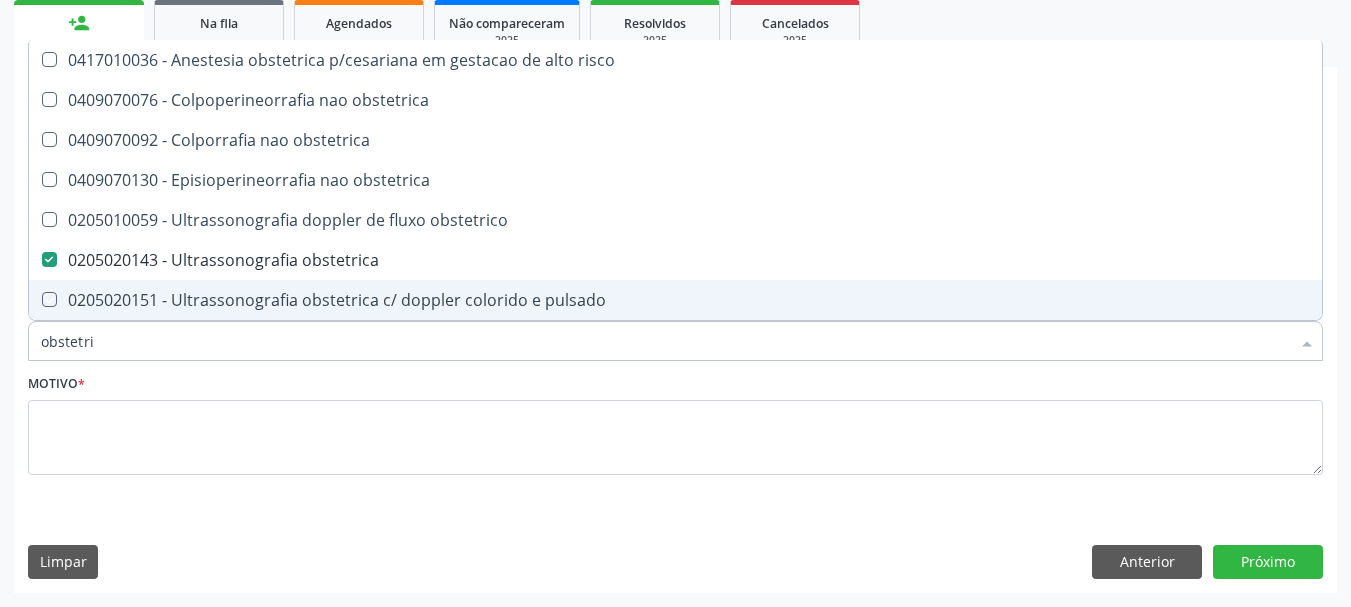 type on "obstetr" 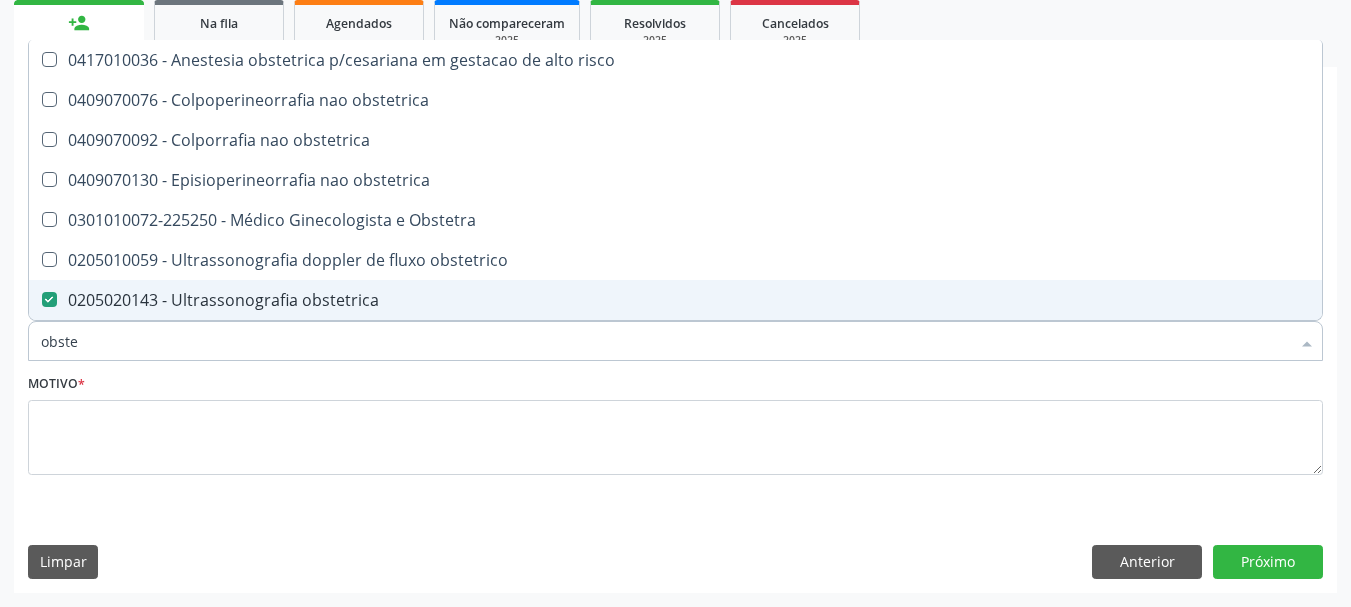 type on "obst" 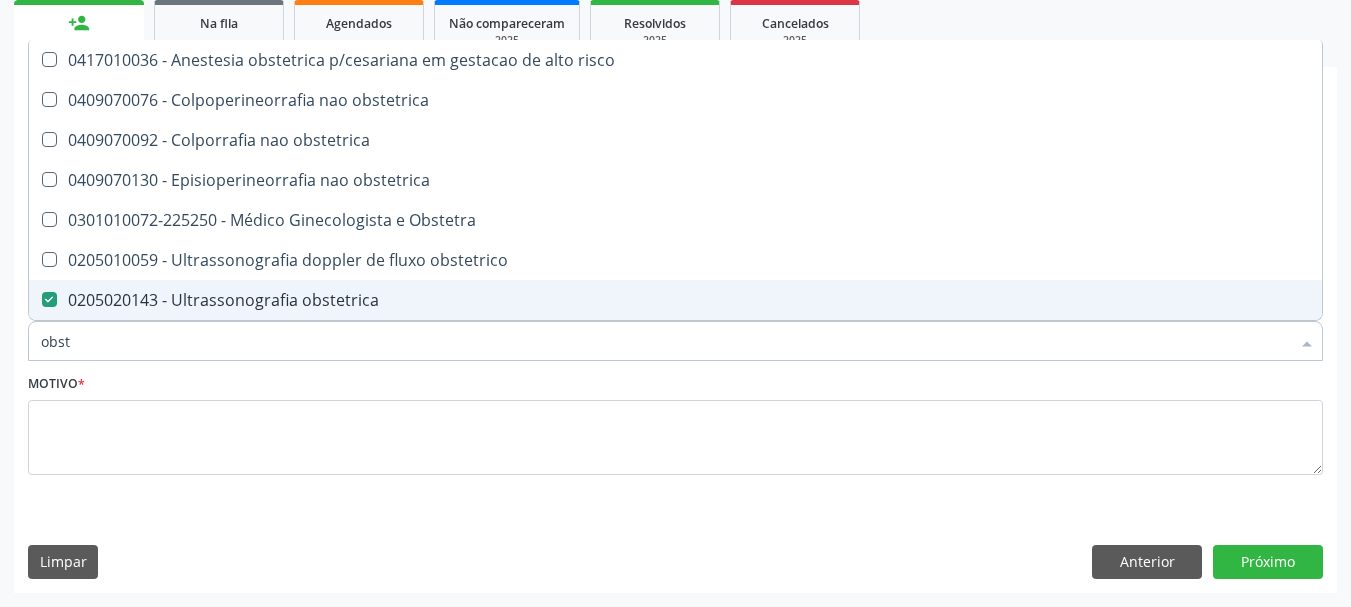 checkbox on "false" 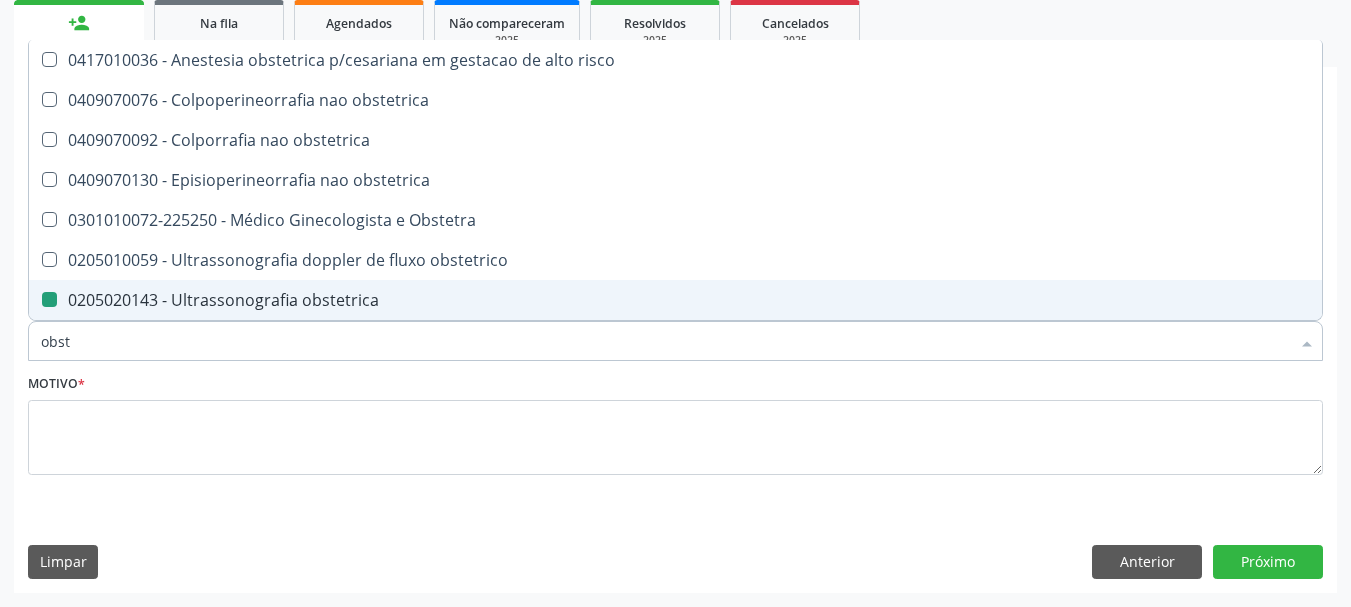 type on "obs" 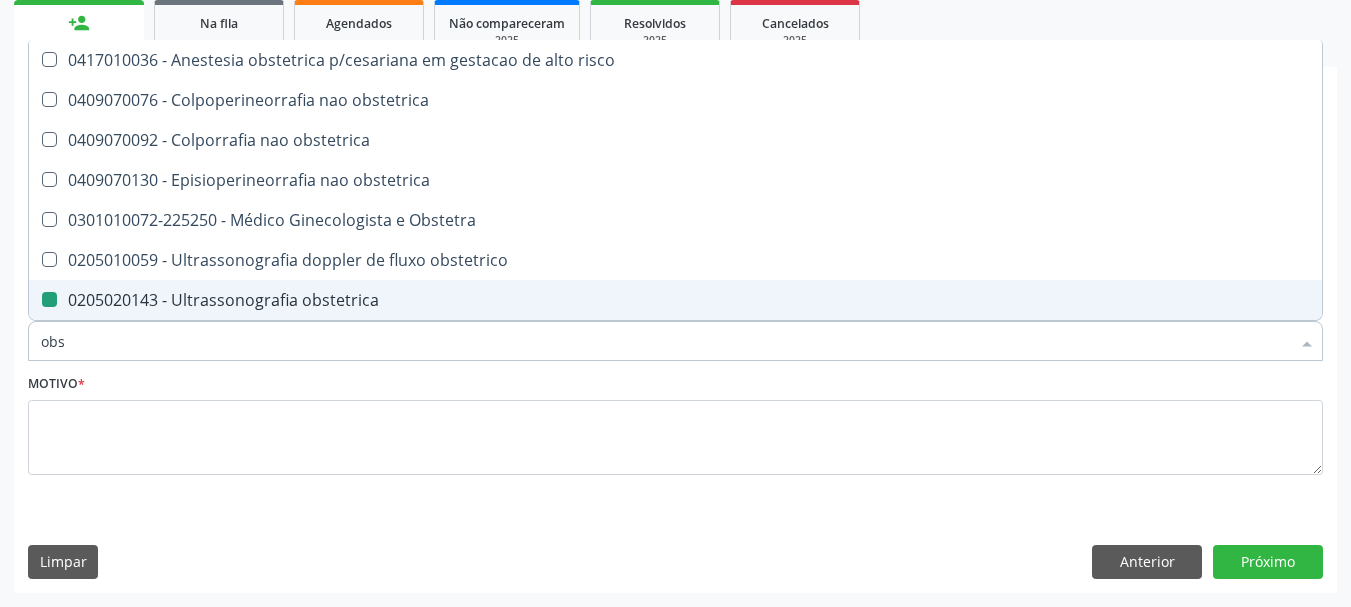 checkbox on "false" 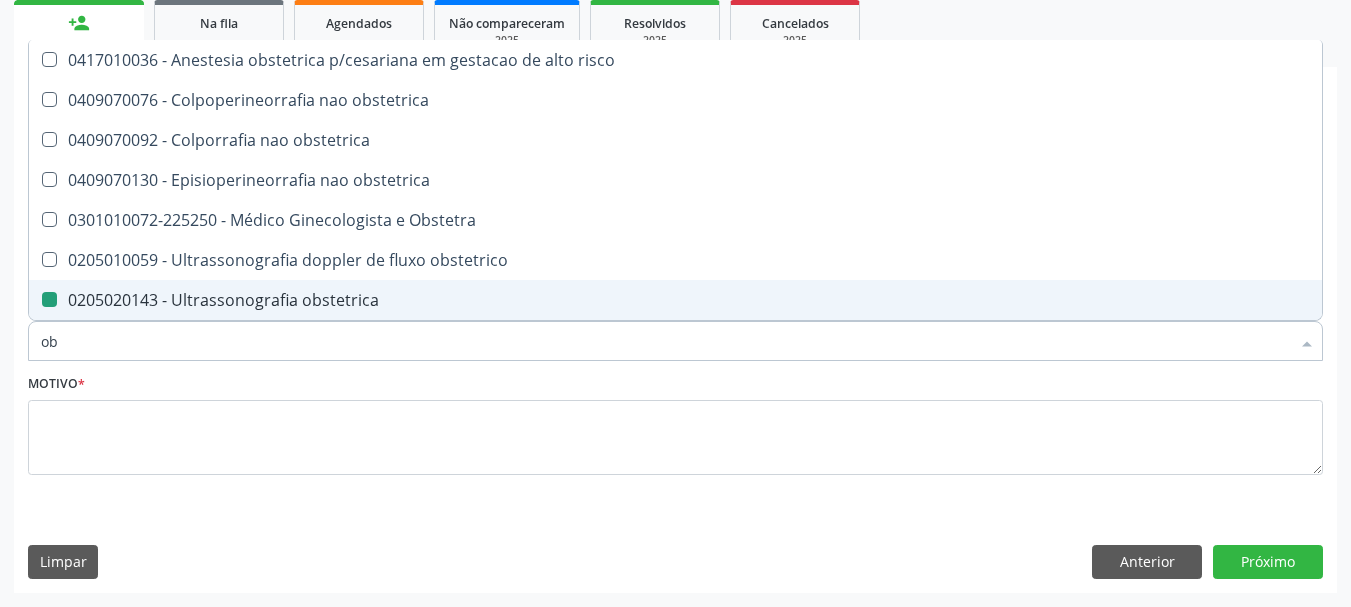 type on "o" 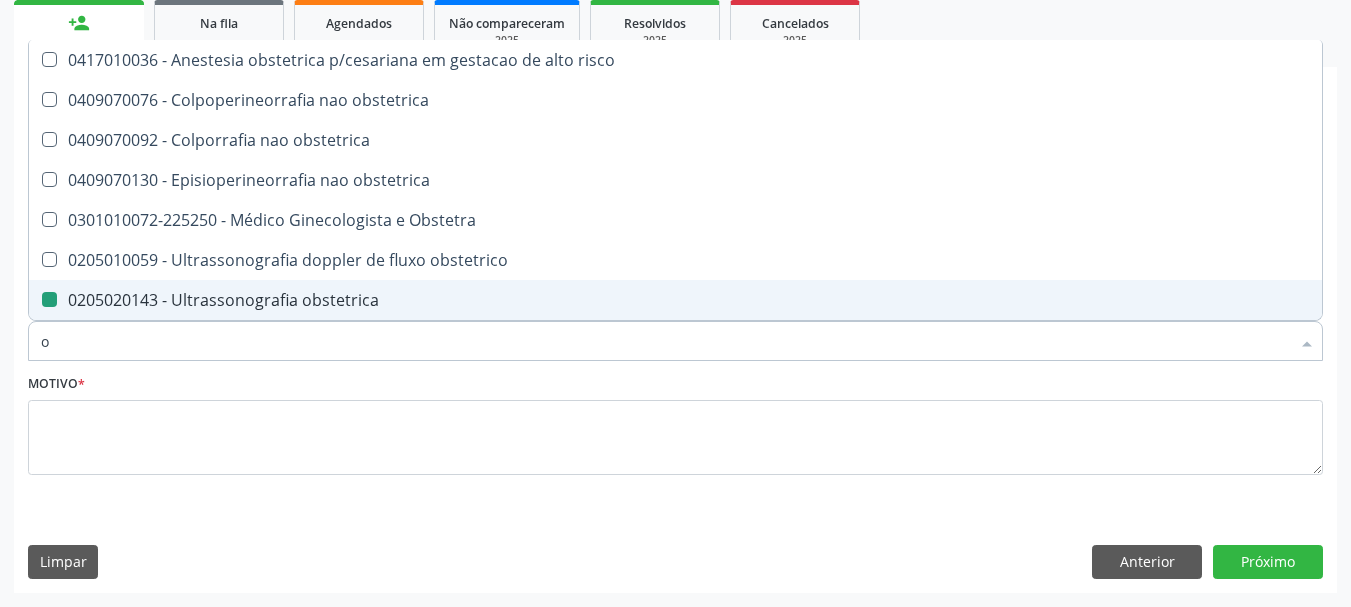type 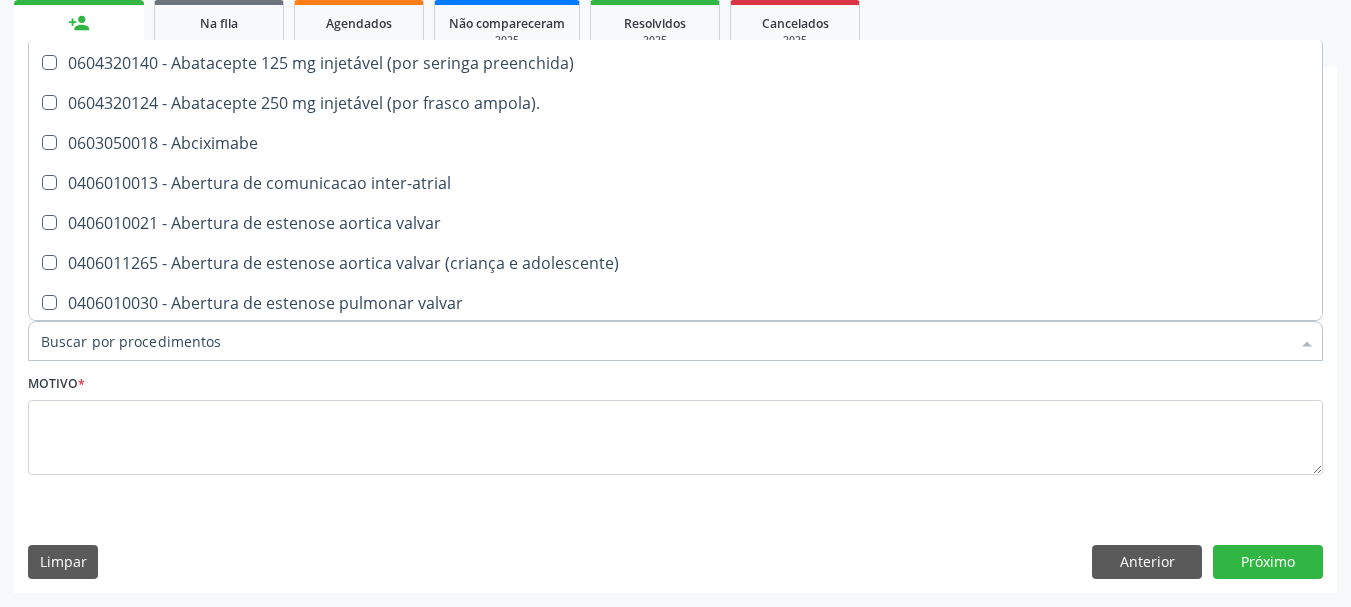 scroll, scrollTop: 163, scrollLeft: 0, axis: vertical 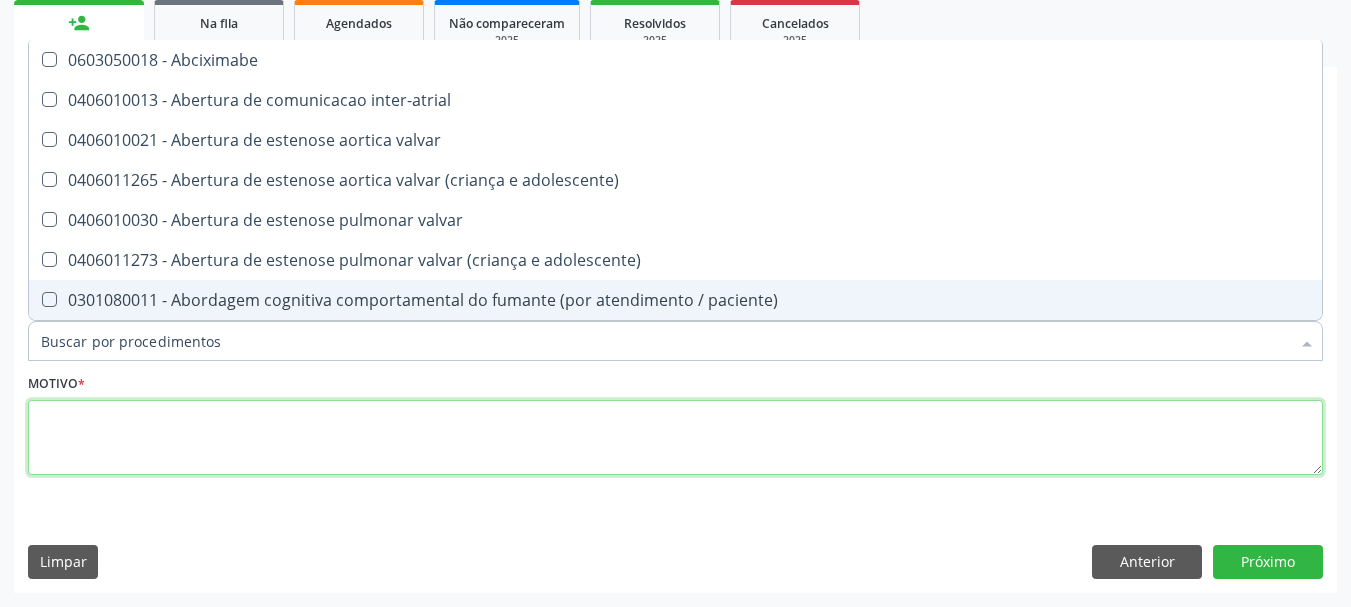 click at bounding box center [675, 438] 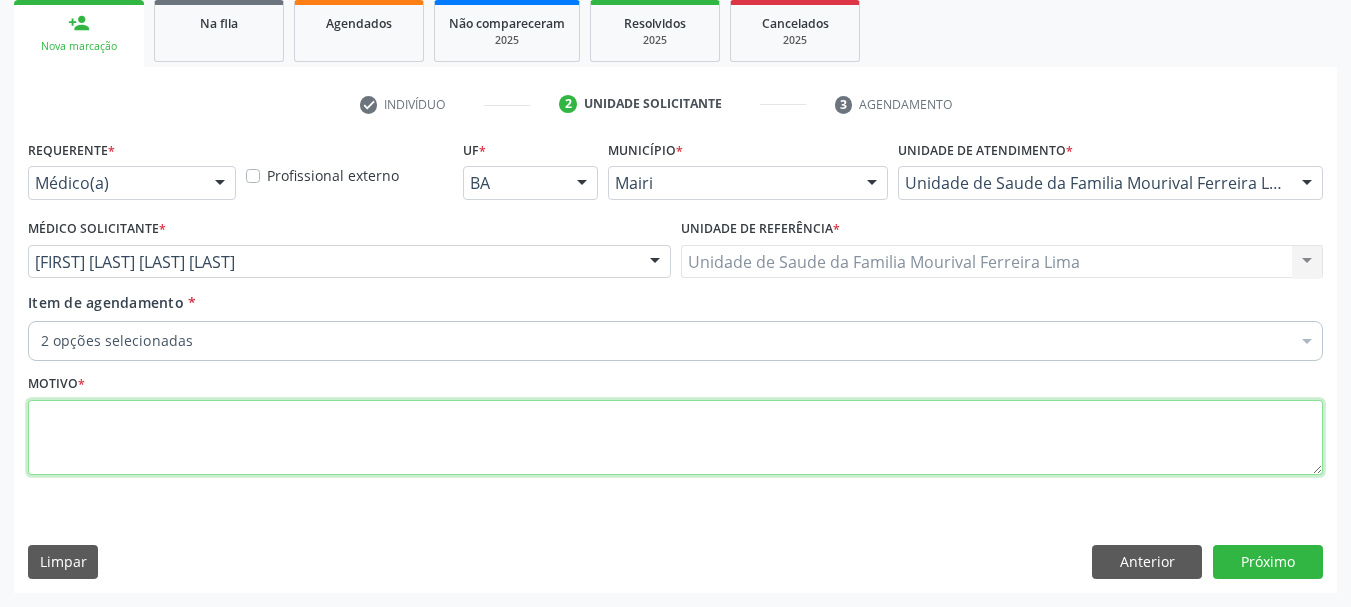scroll, scrollTop: 0, scrollLeft: 0, axis: both 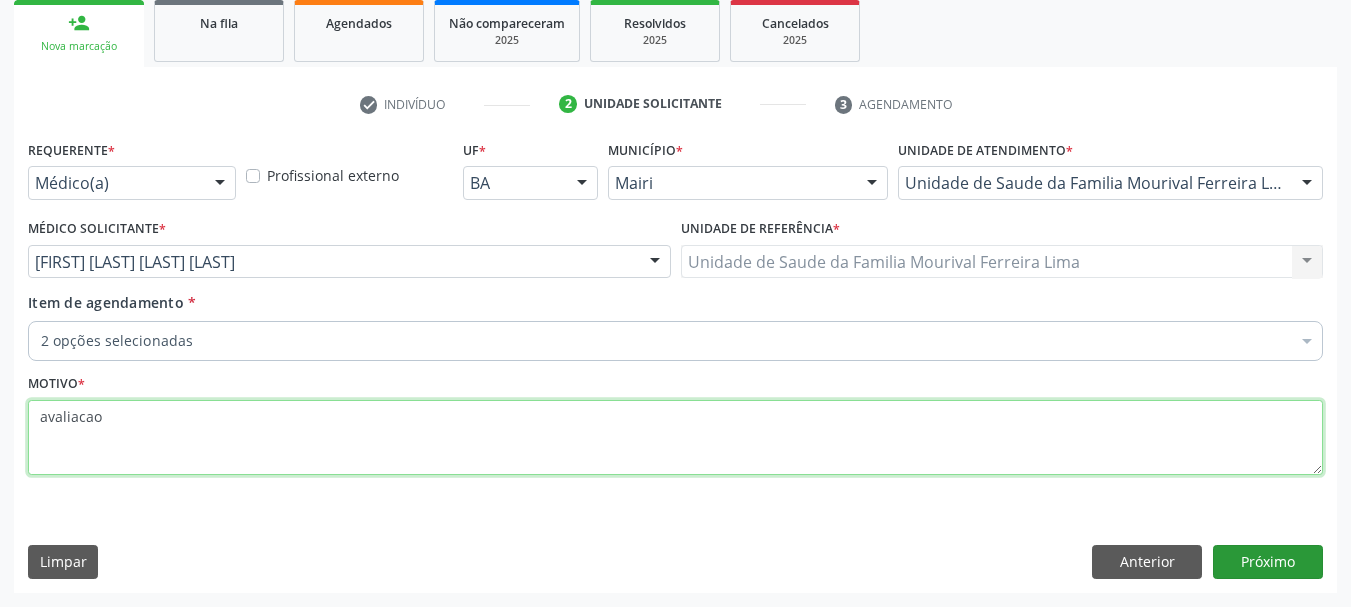 type on "avaliacao" 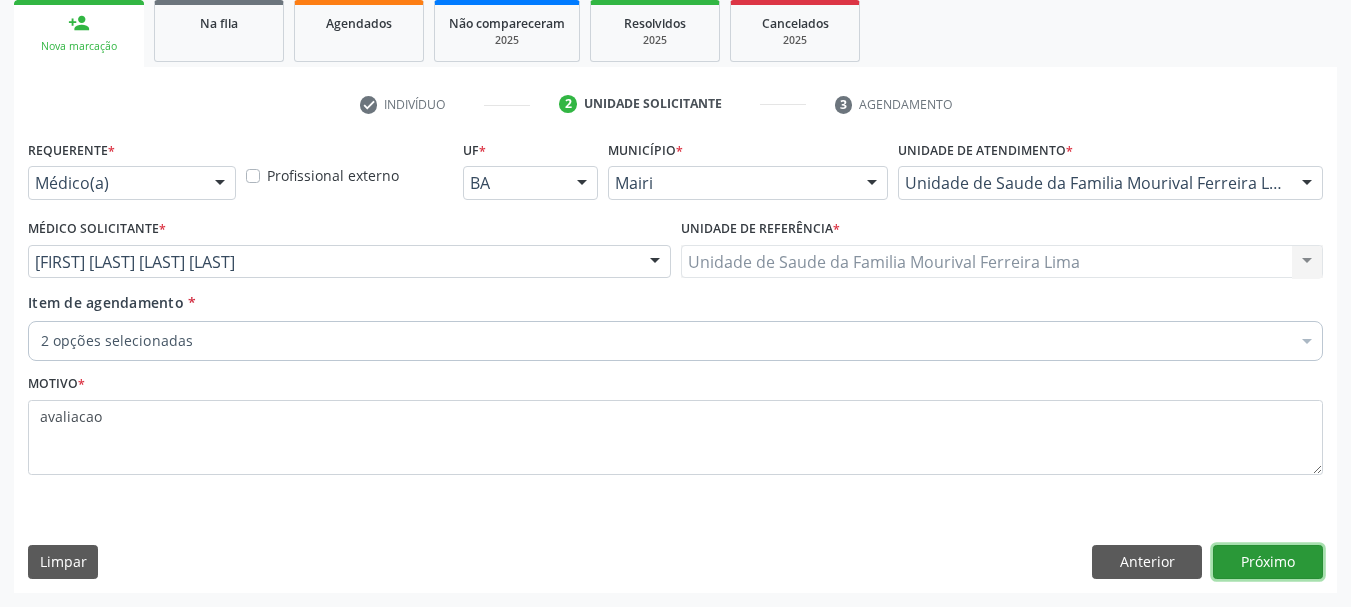 click on "Próximo" at bounding box center [1268, 562] 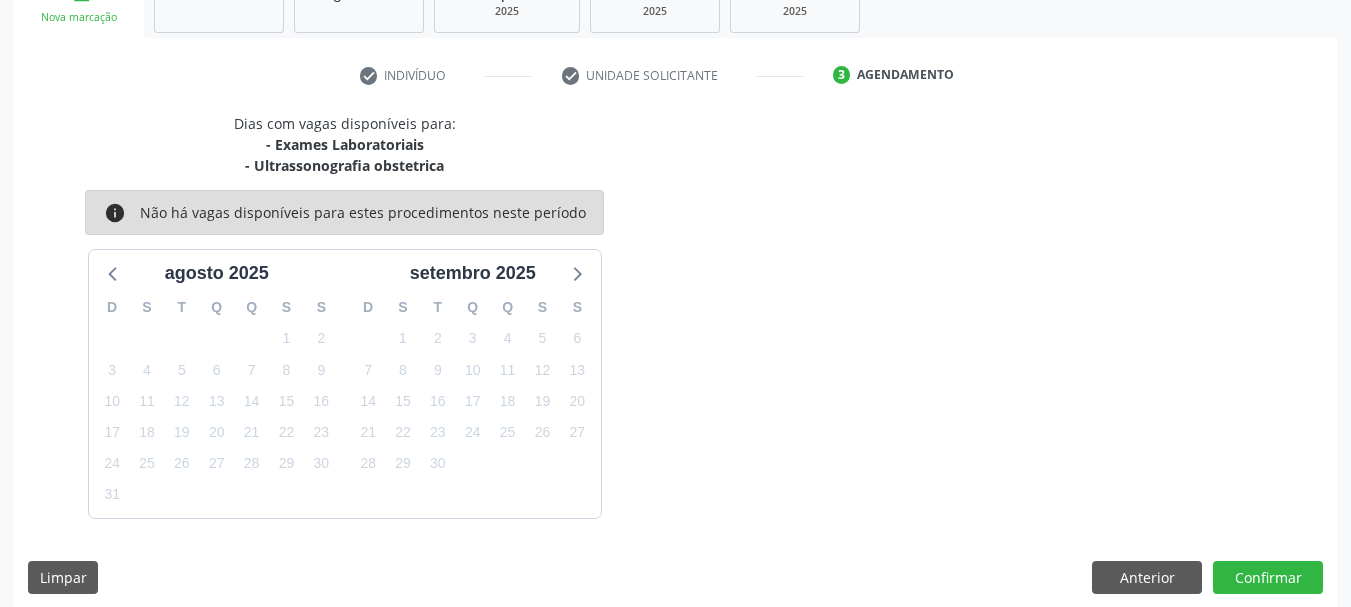scroll, scrollTop: 343, scrollLeft: 0, axis: vertical 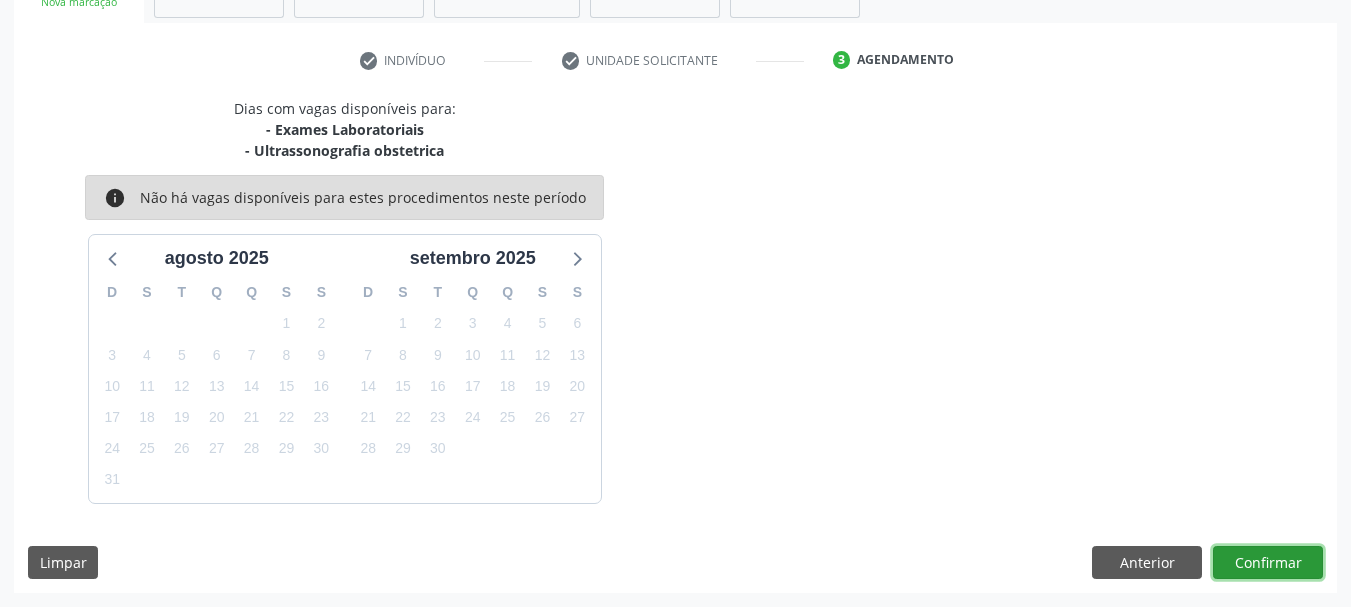 click on "Confirmar" at bounding box center [1268, 563] 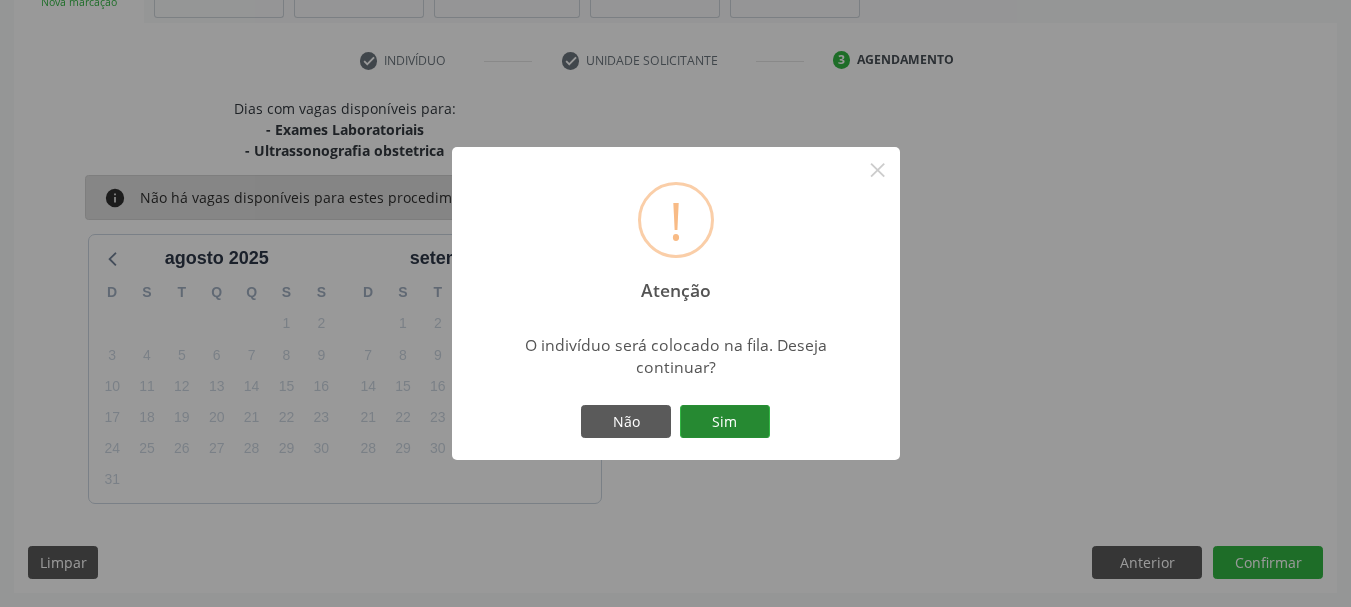 click on "Sim" at bounding box center (725, 422) 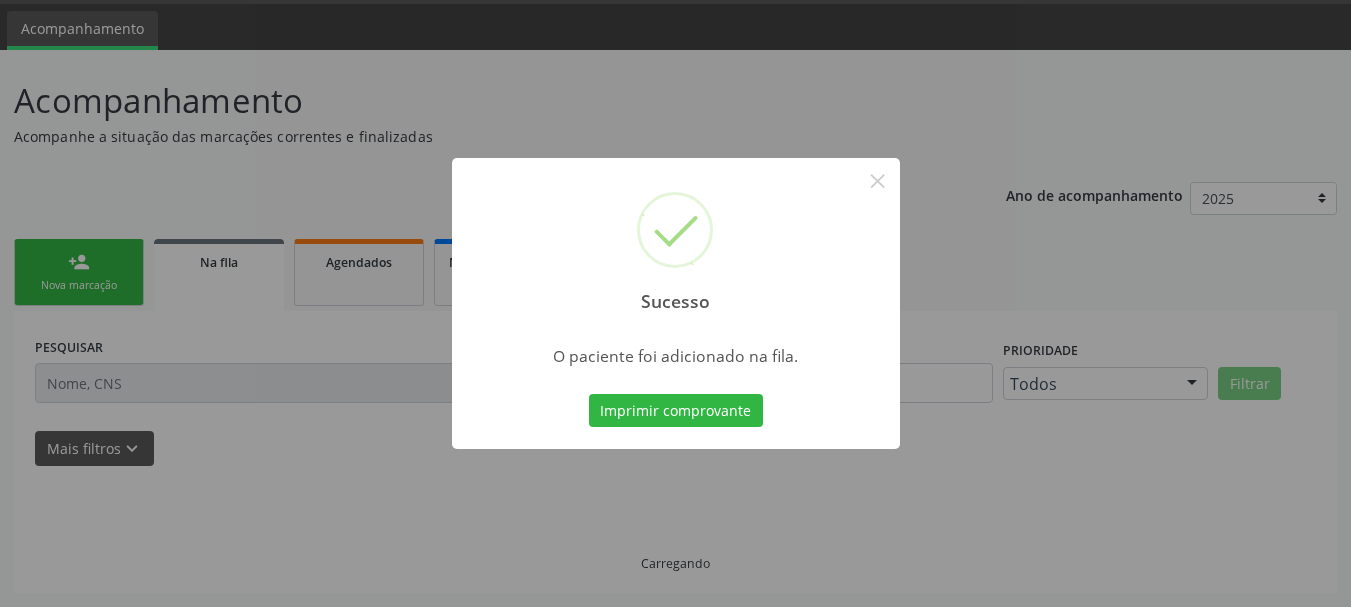scroll, scrollTop: 60, scrollLeft: 0, axis: vertical 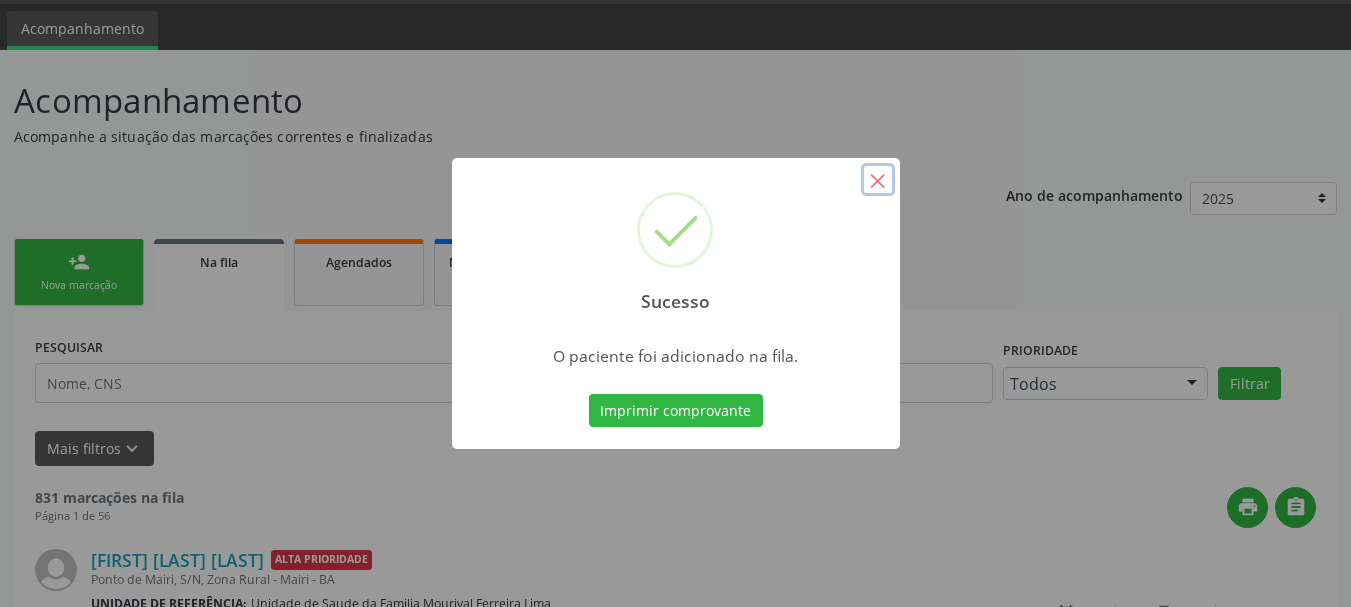 click on "×" at bounding box center (878, 180) 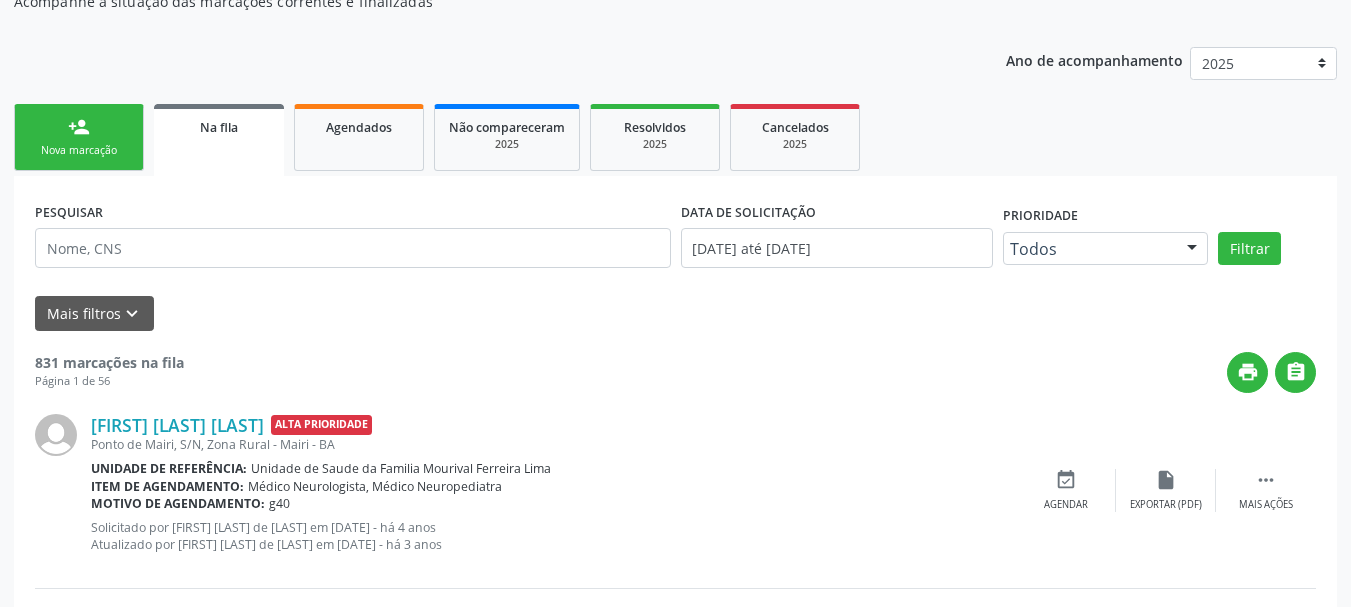 scroll, scrollTop: 160, scrollLeft: 0, axis: vertical 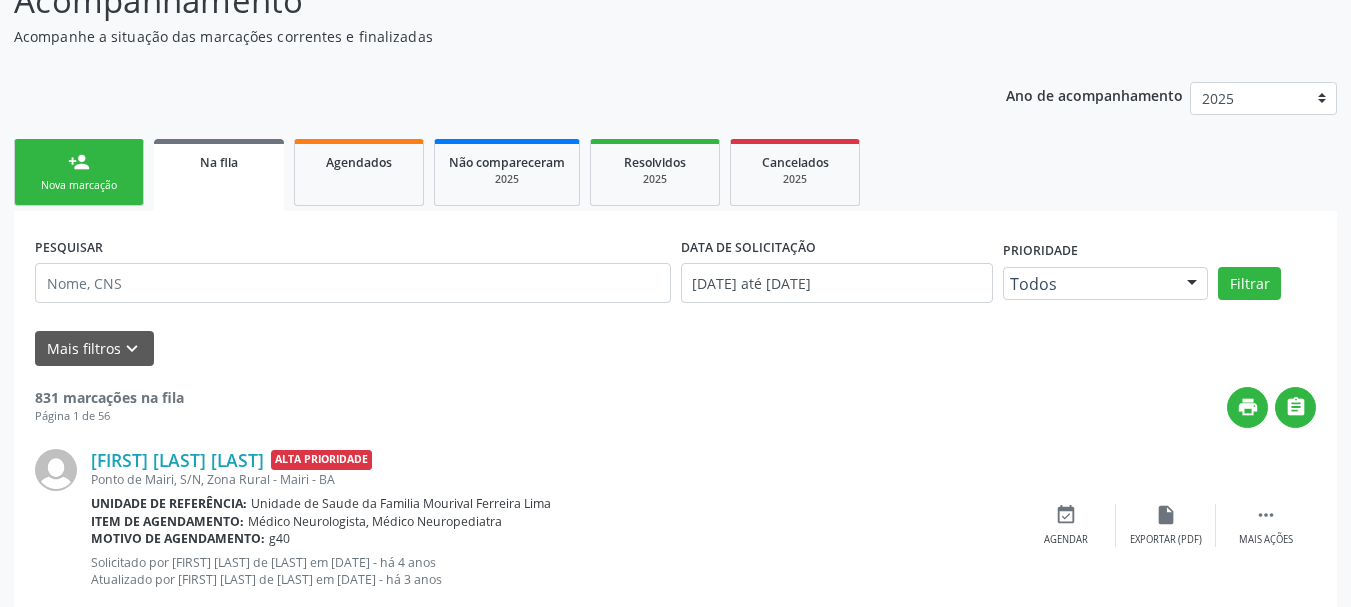click on "Na fila" at bounding box center (219, 175) 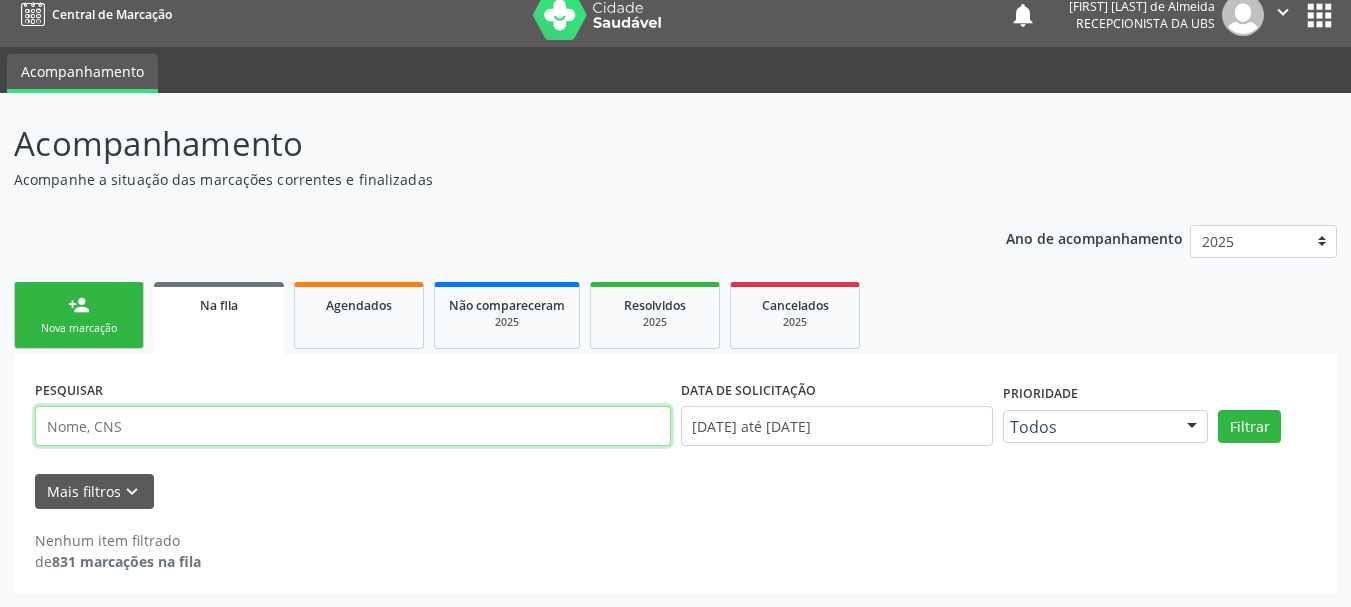 click at bounding box center [353, 426] 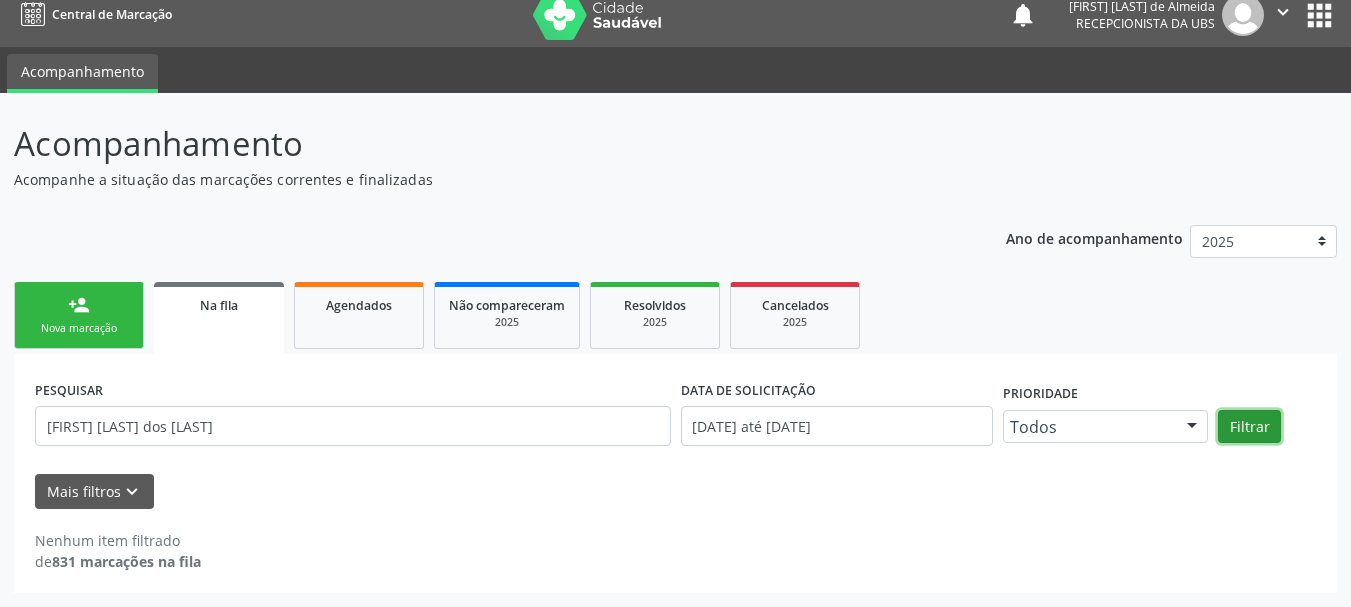 click on "Filtrar" at bounding box center (1249, 427) 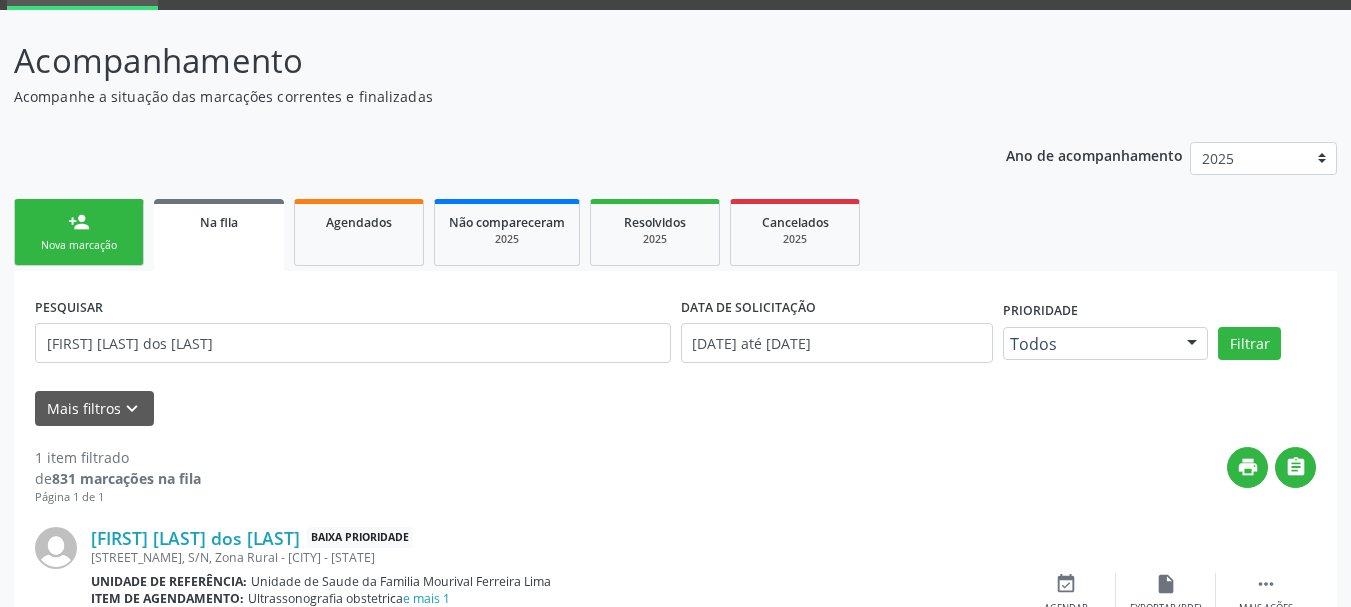 scroll, scrollTop: 212, scrollLeft: 0, axis: vertical 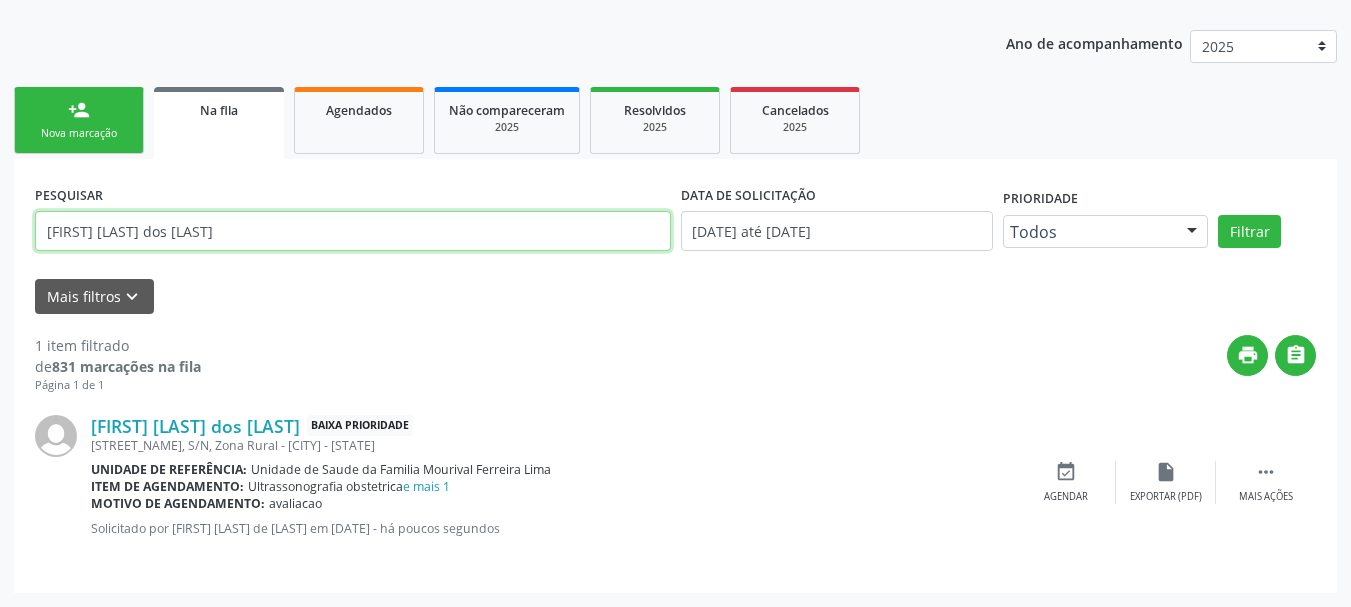 click on "[FIRST] [LAST] dos [LAST]" at bounding box center (353, 231) 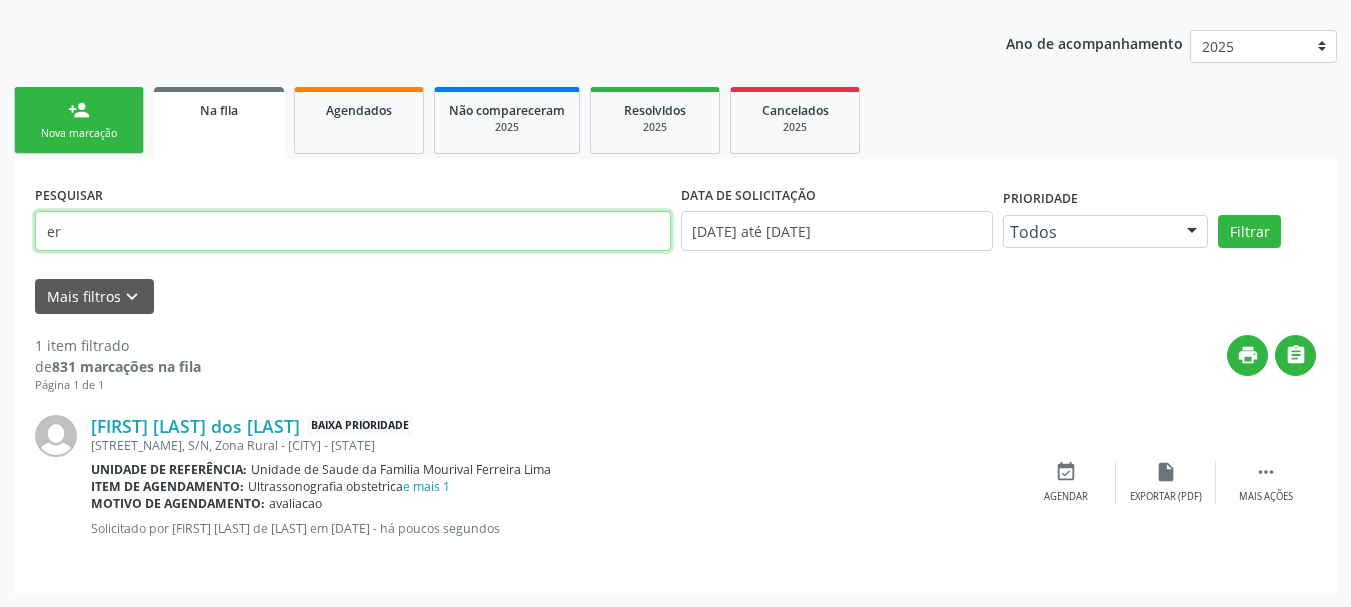 type on "e" 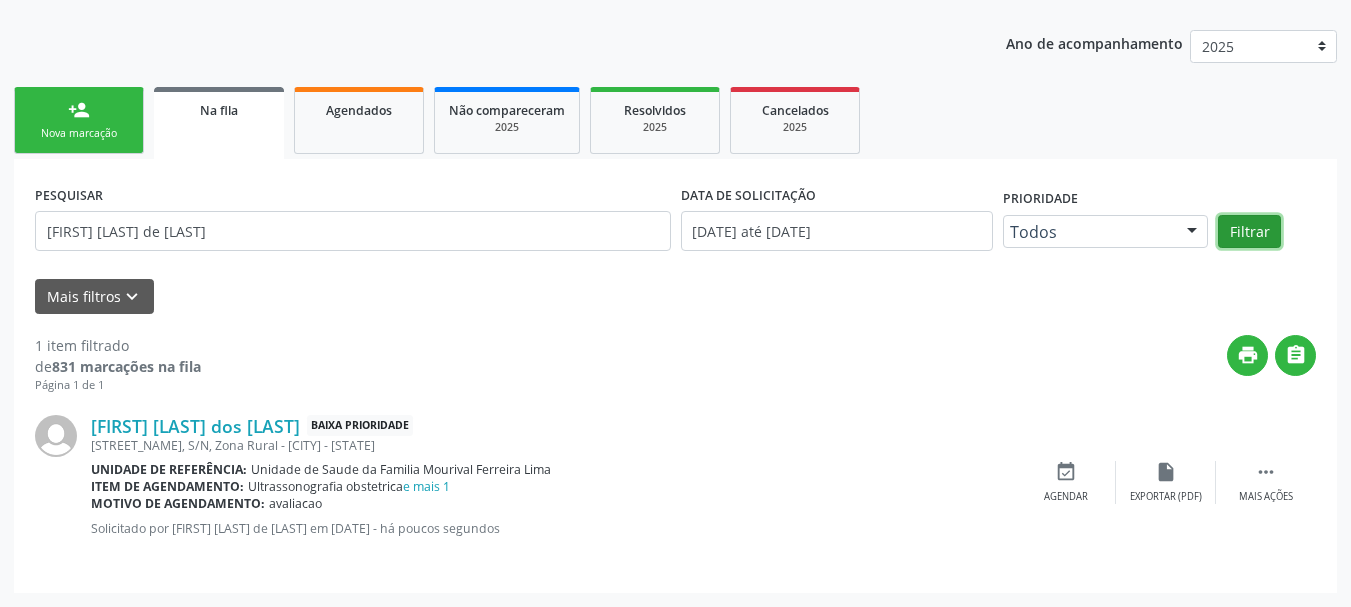 click on "Filtrar" at bounding box center (1249, 232) 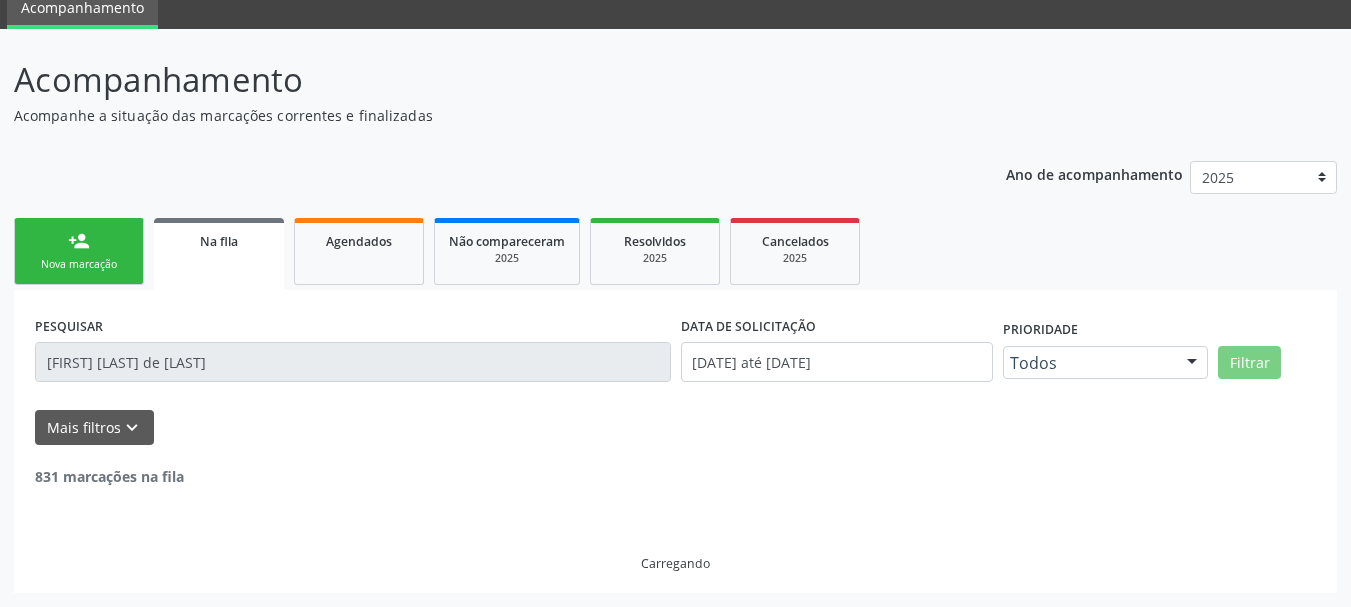 scroll, scrollTop: 17, scrollLeft: 0, axis: vertical 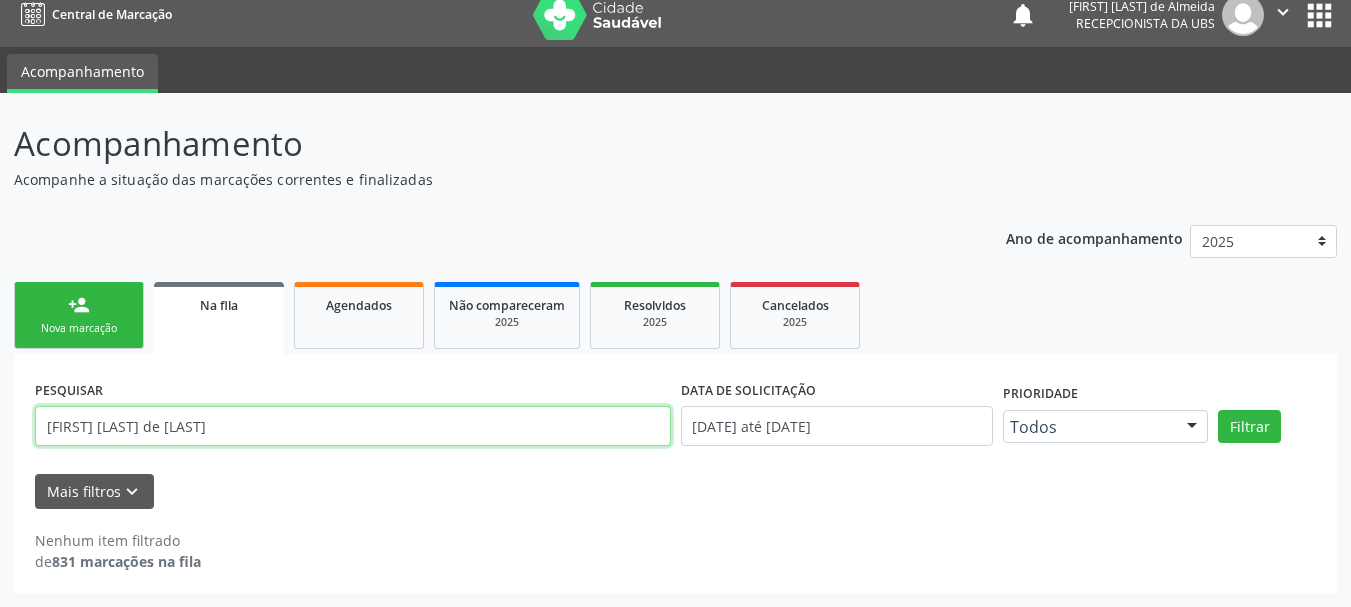 click on "[FIRST] [LAST] de [LAST]" at bounding box center [353, 426] 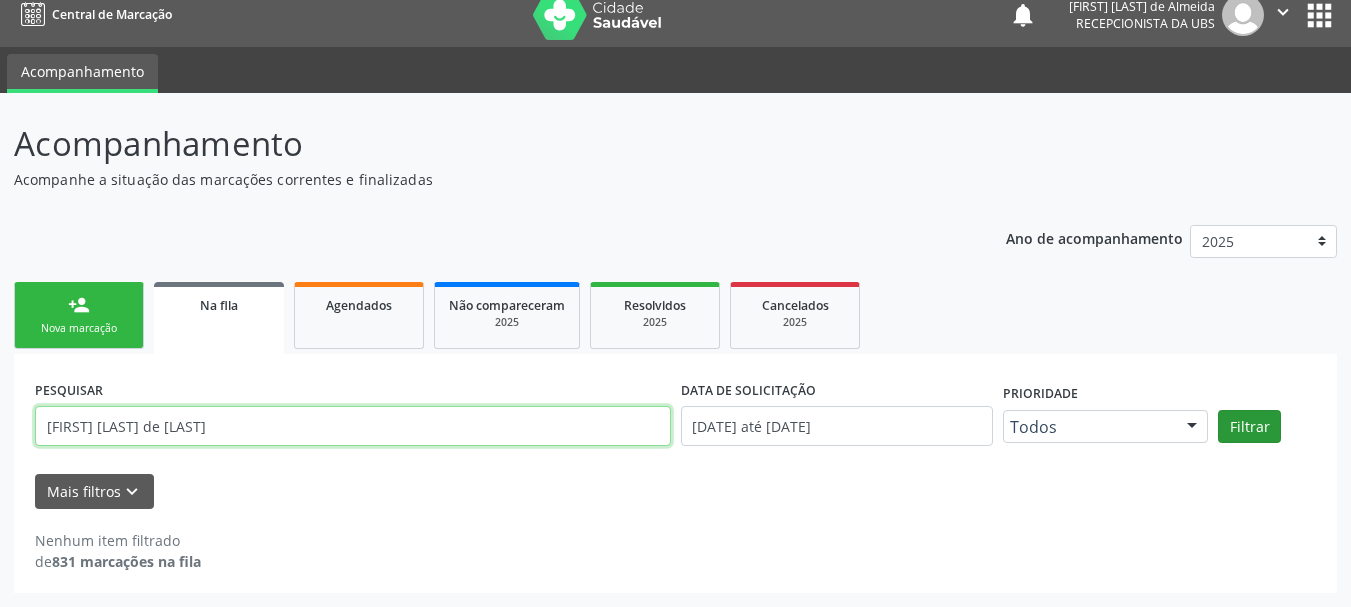 type on "[FIRST] [LAST] de [LAST]" 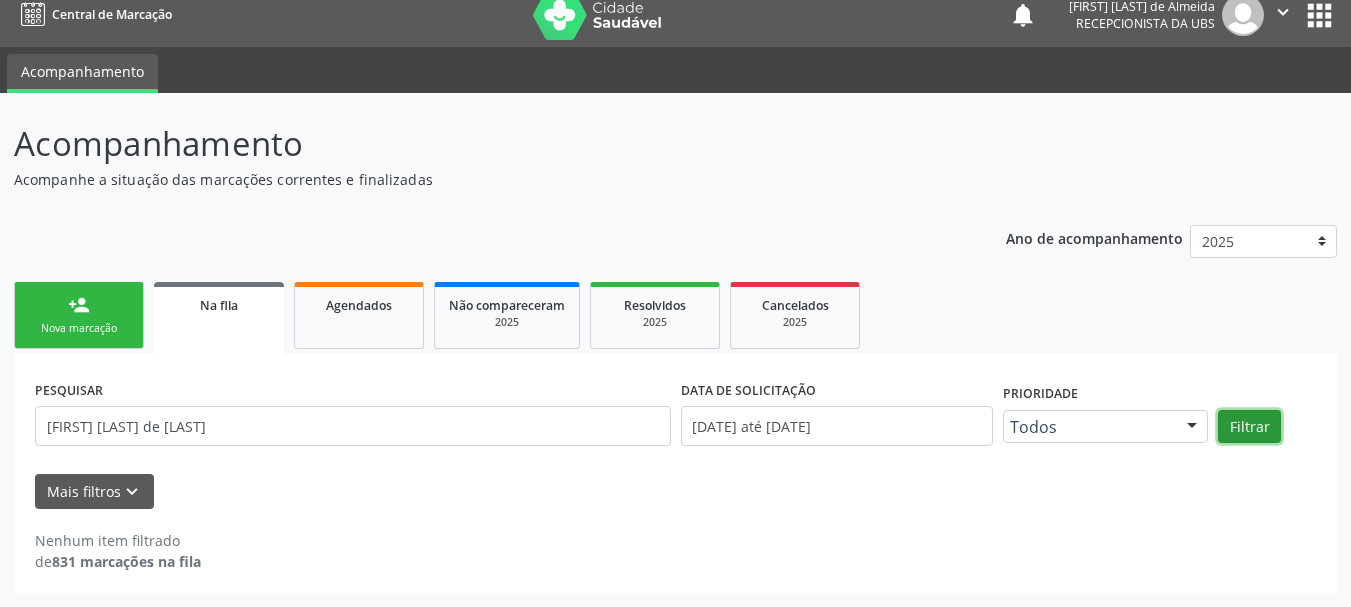 click on "Filtrar" at bounding box center [1249, 427] 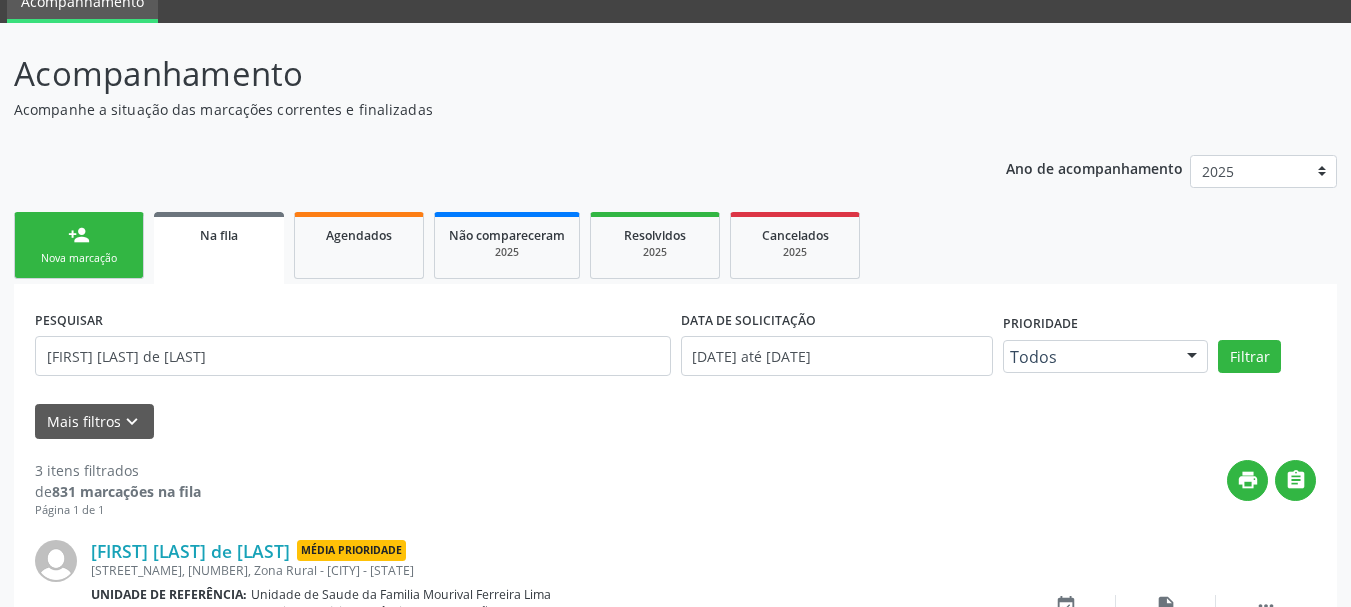 scroll, scrollTop: 0, scrollLeft: 0, axis: both 